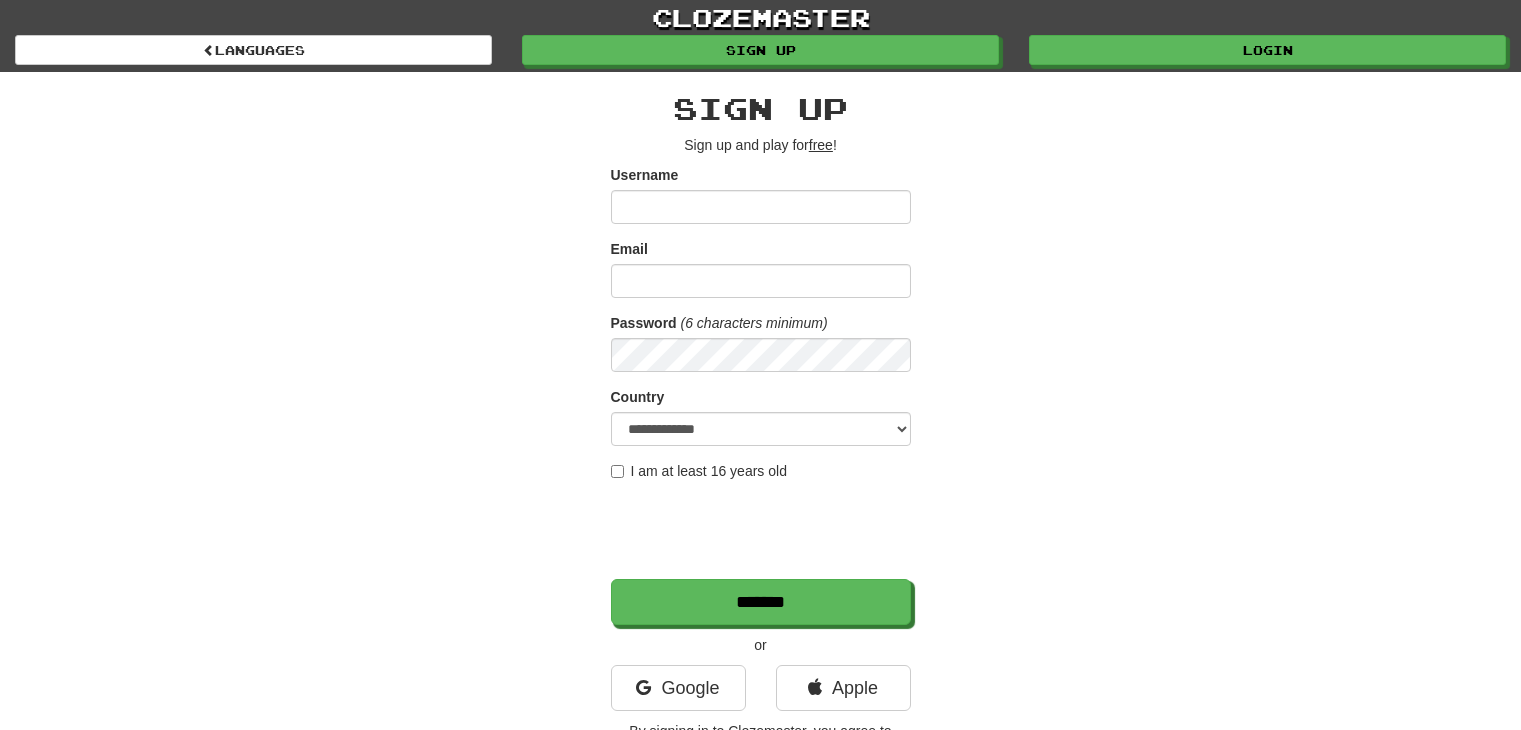 scroll, scrollTop: 0, scrollLeft: 0, axis: both 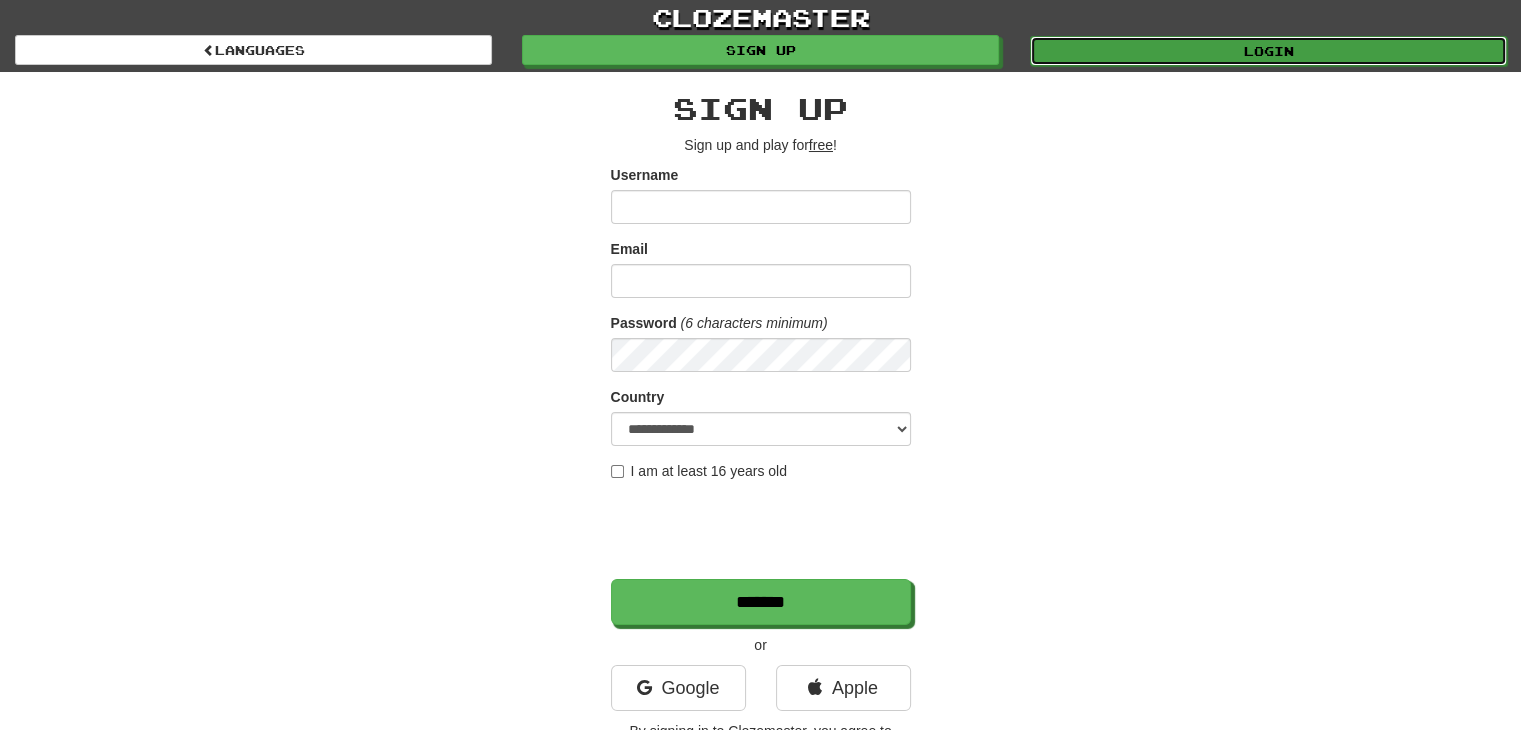 click on "Login" at bounding box center (1268, 51) 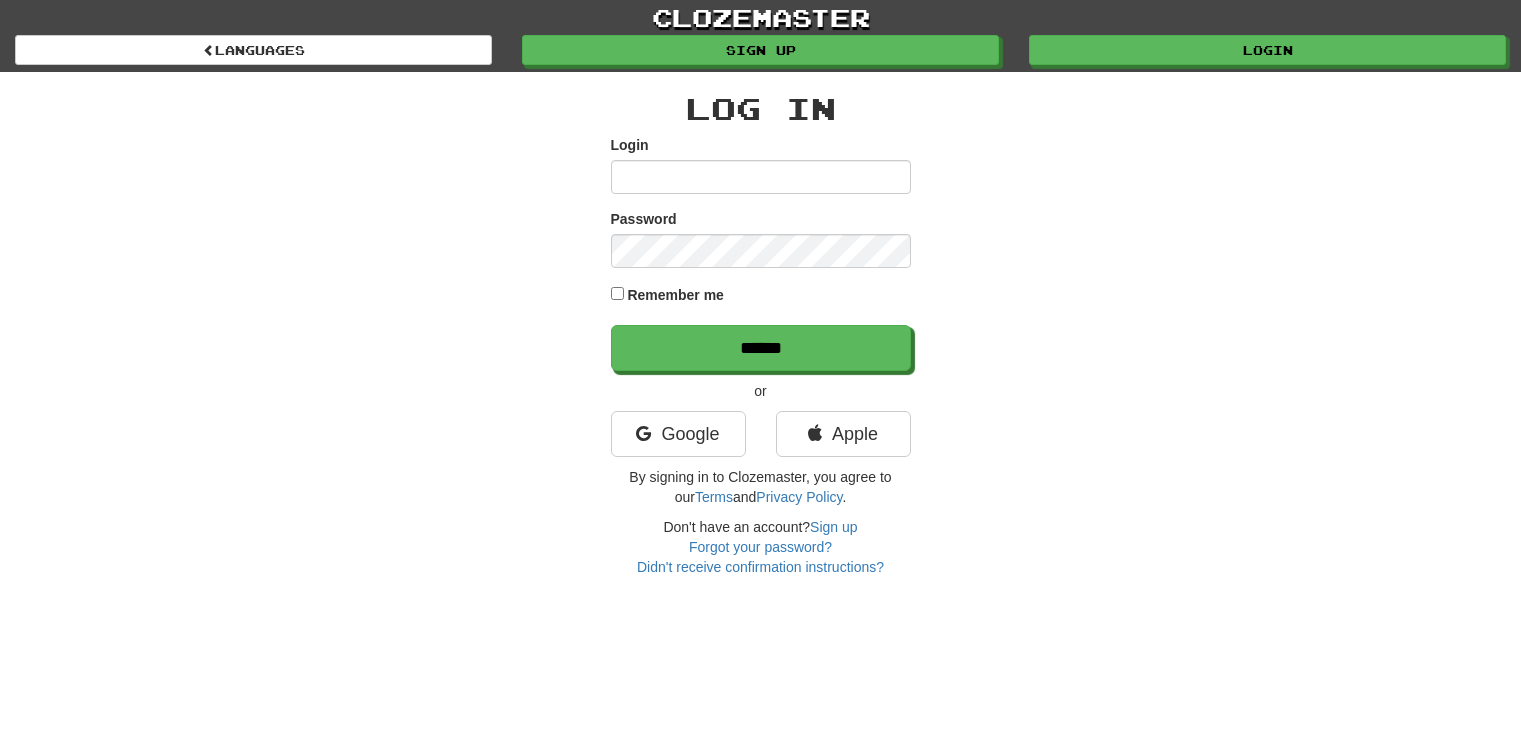 scroll, scrollTop: 0, scrollLeft: 0, axis: both 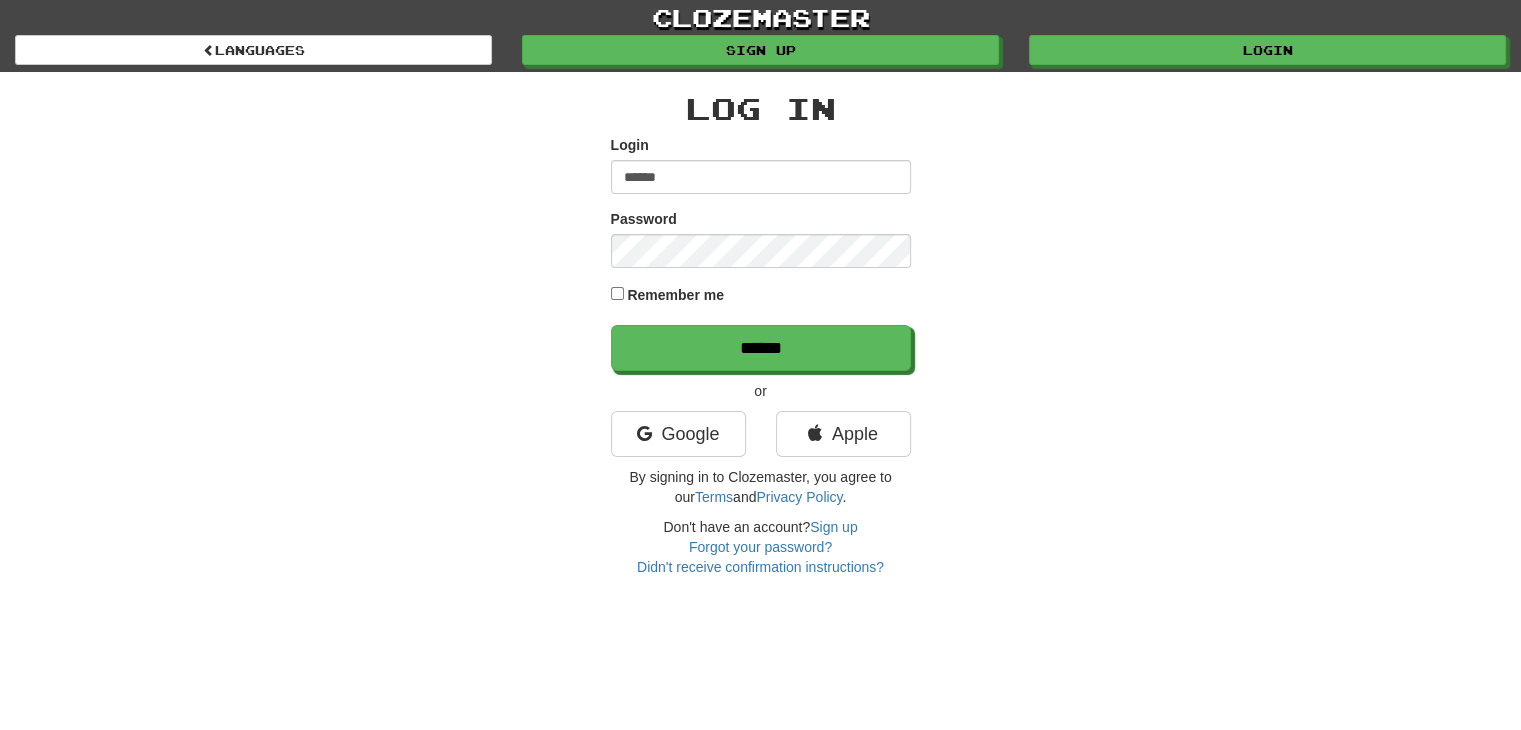 click on "******" at bounding box center (761, 177) 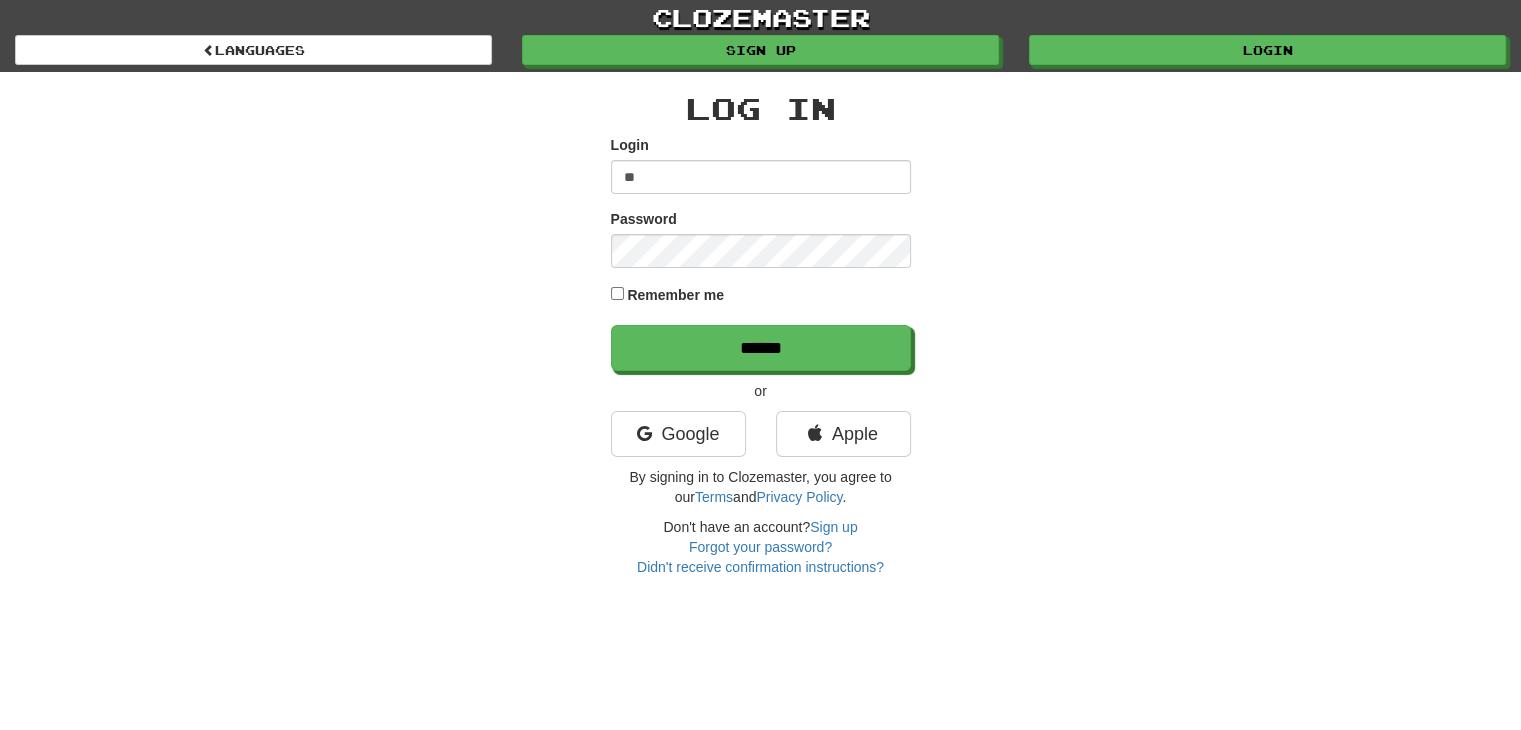 type on "*" 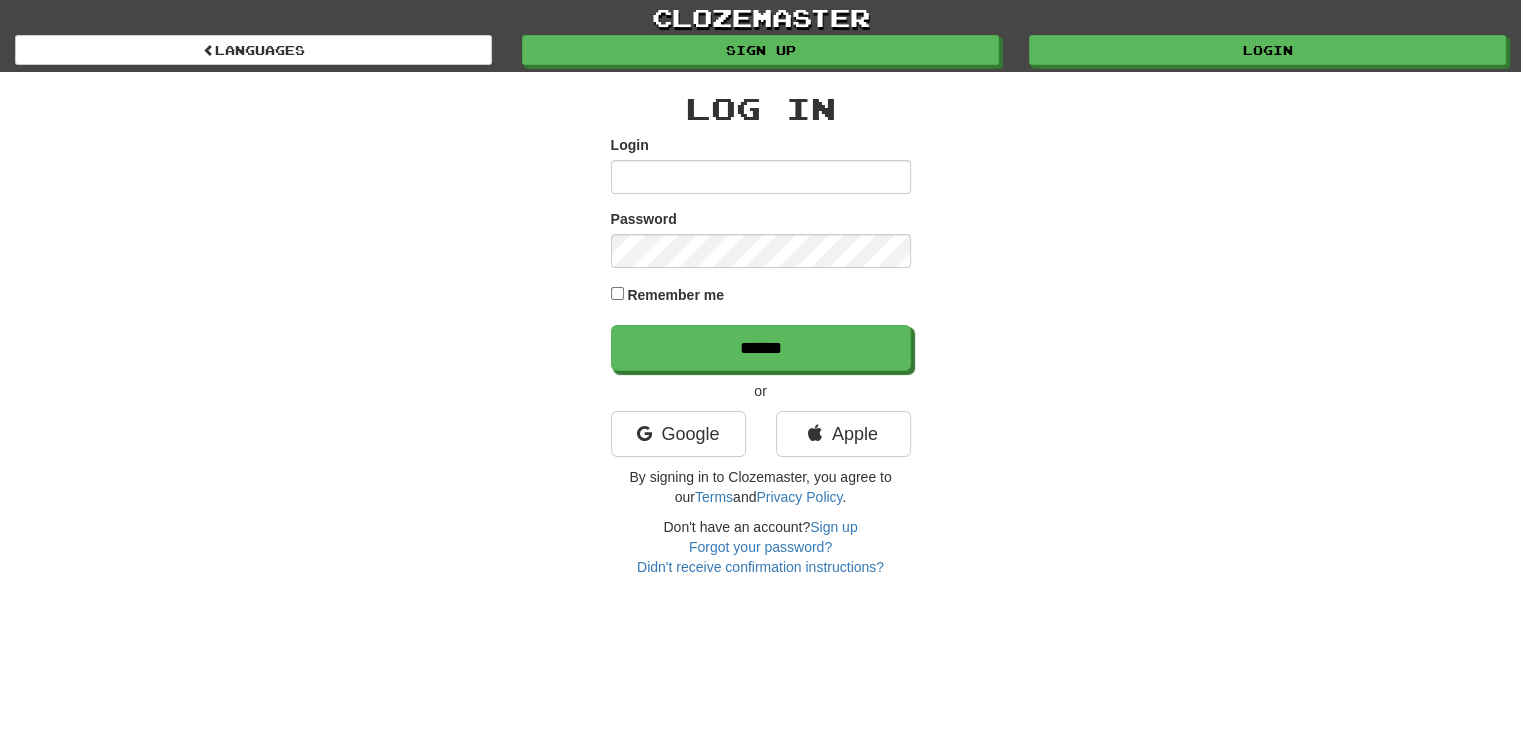 type on "******" 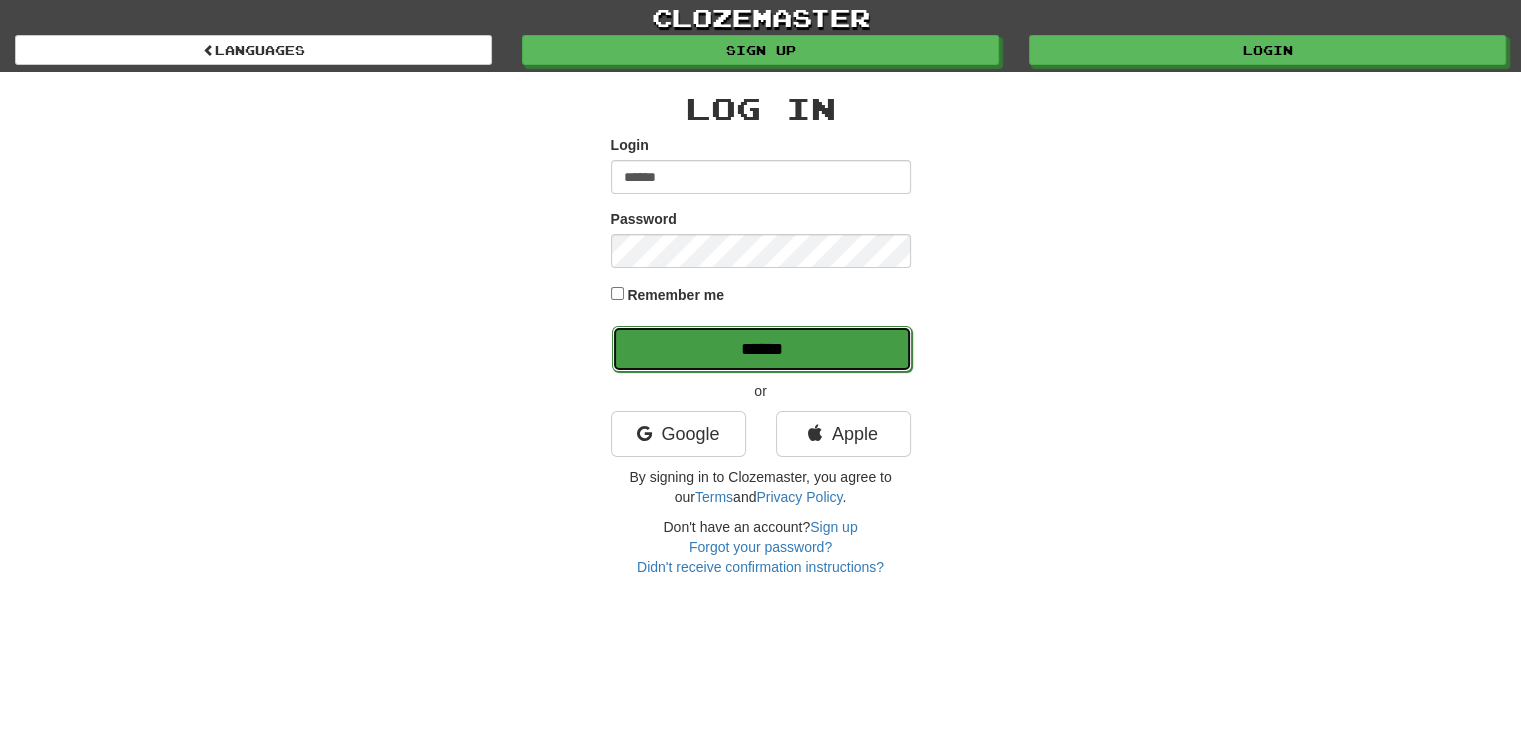 click on "******" at bounding box center [762, 349] 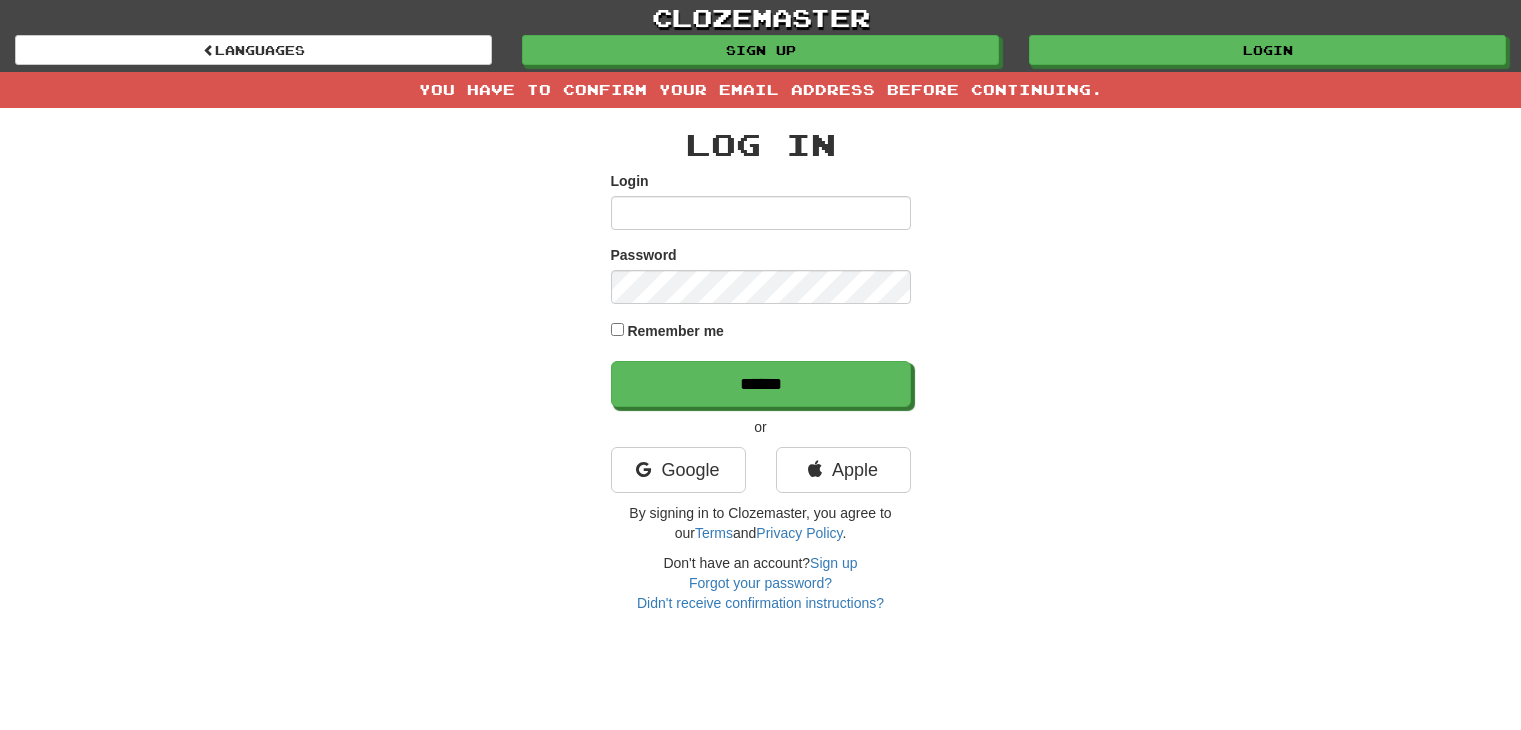 scroll, scrollTop: 0, scrollLeft: 0, axis: both 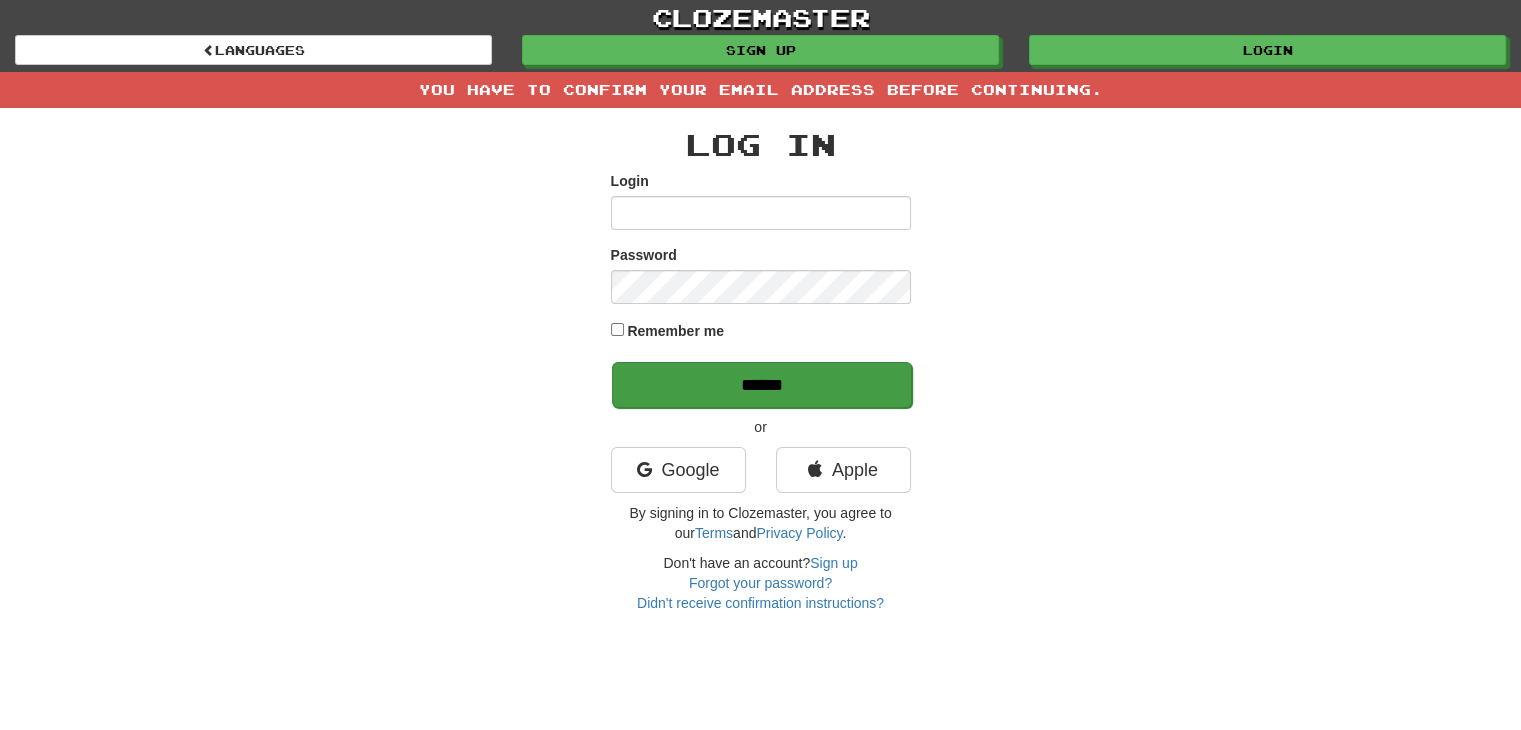 type on "******" 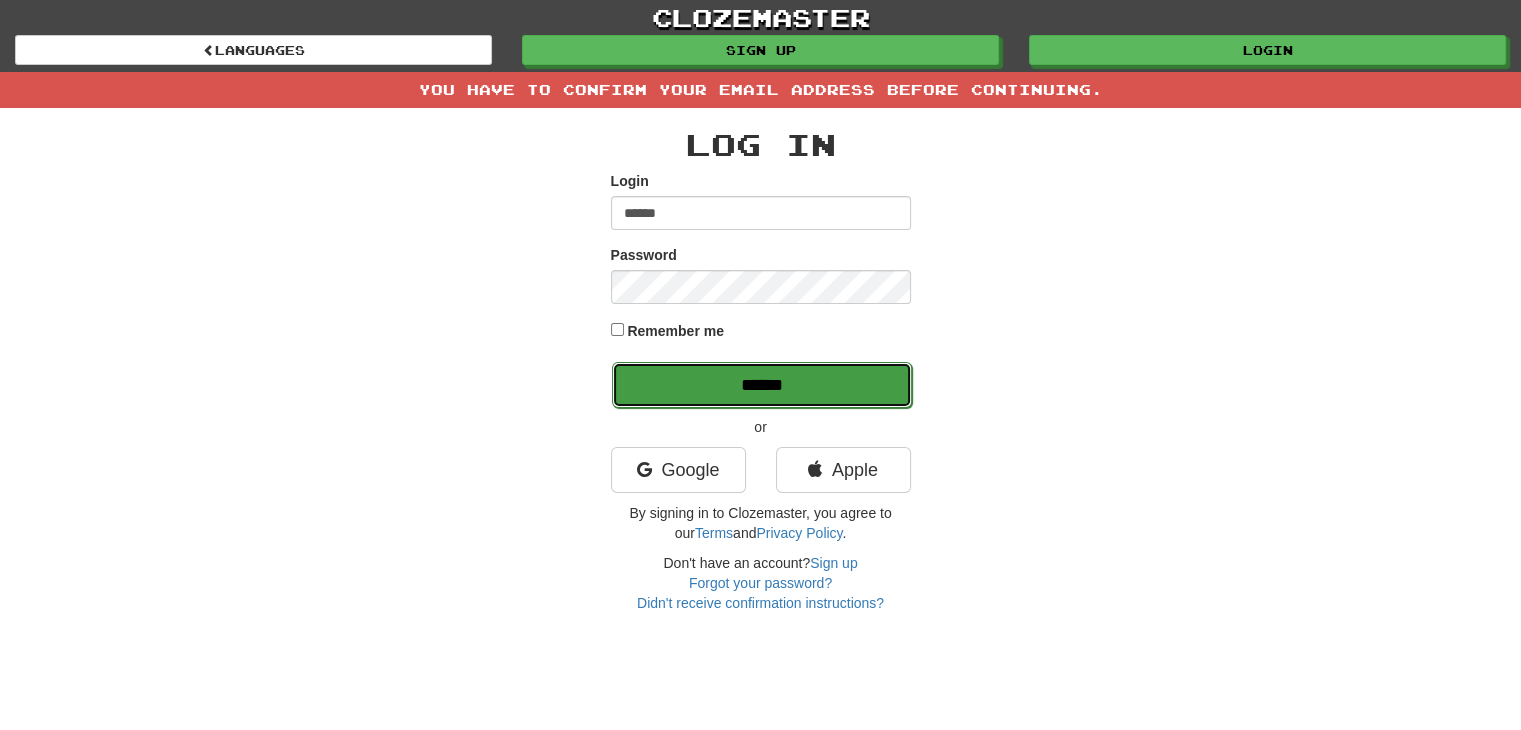 click on "******" at bounding box center [762, 385] 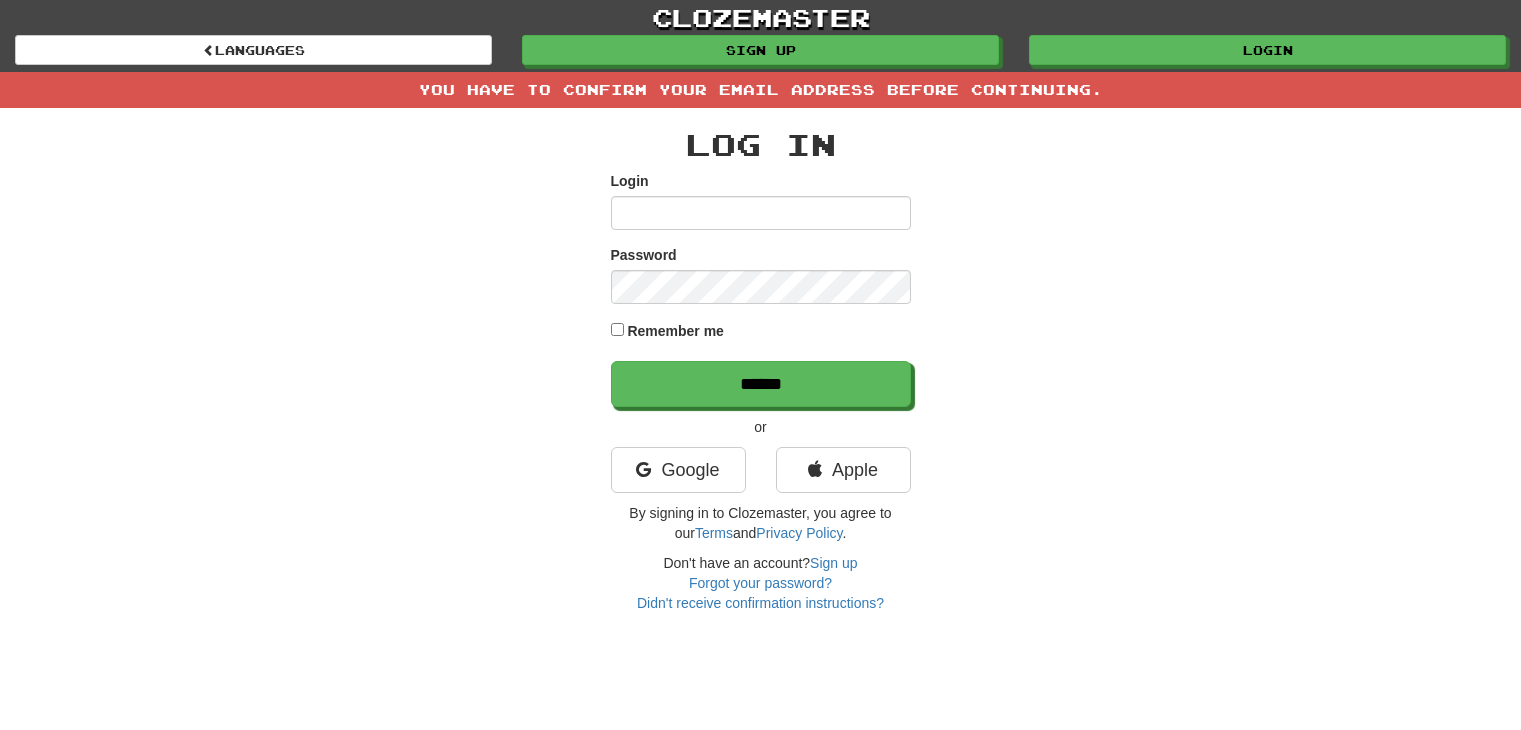 scroll, scrollTop: 0, scrollLeft: 0, axis: both 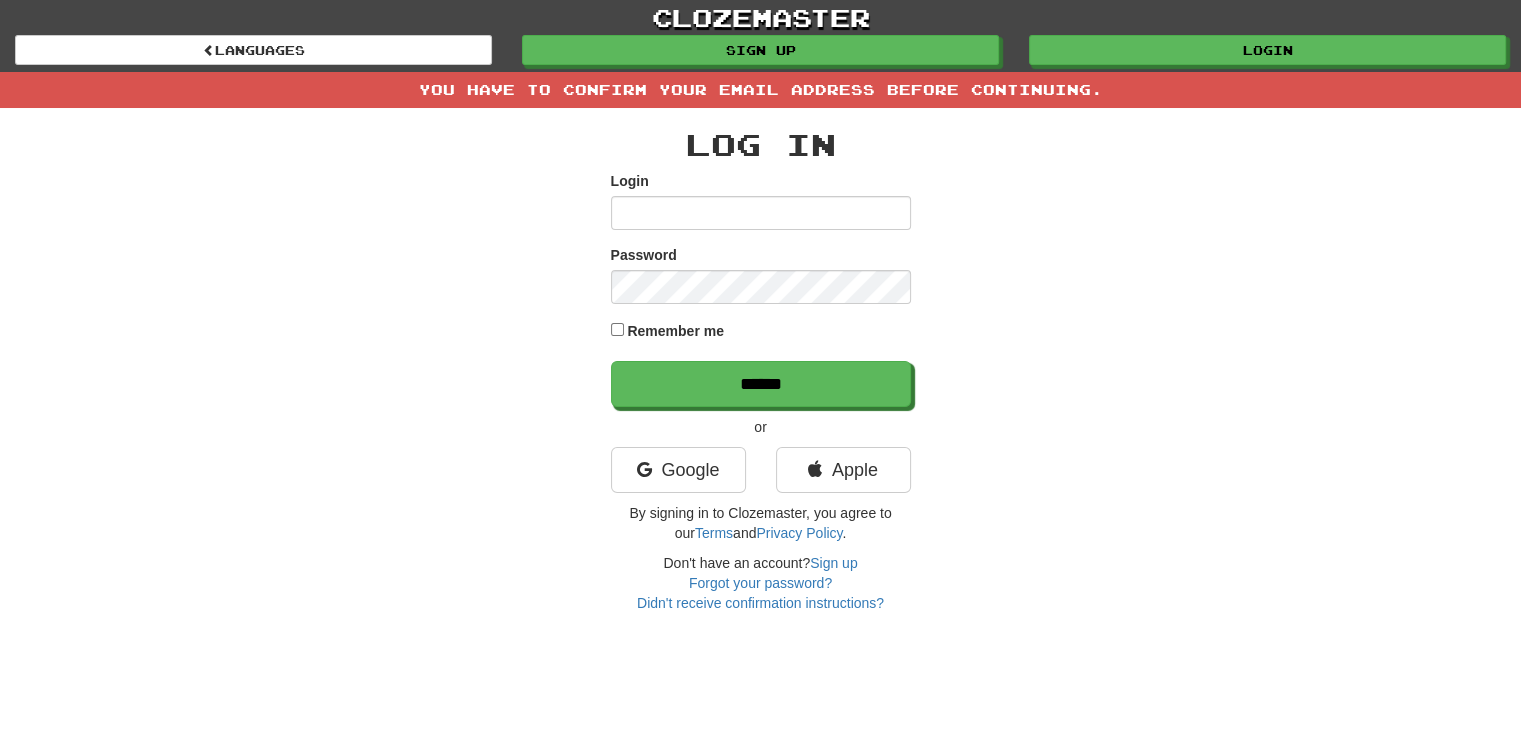 type on "******" 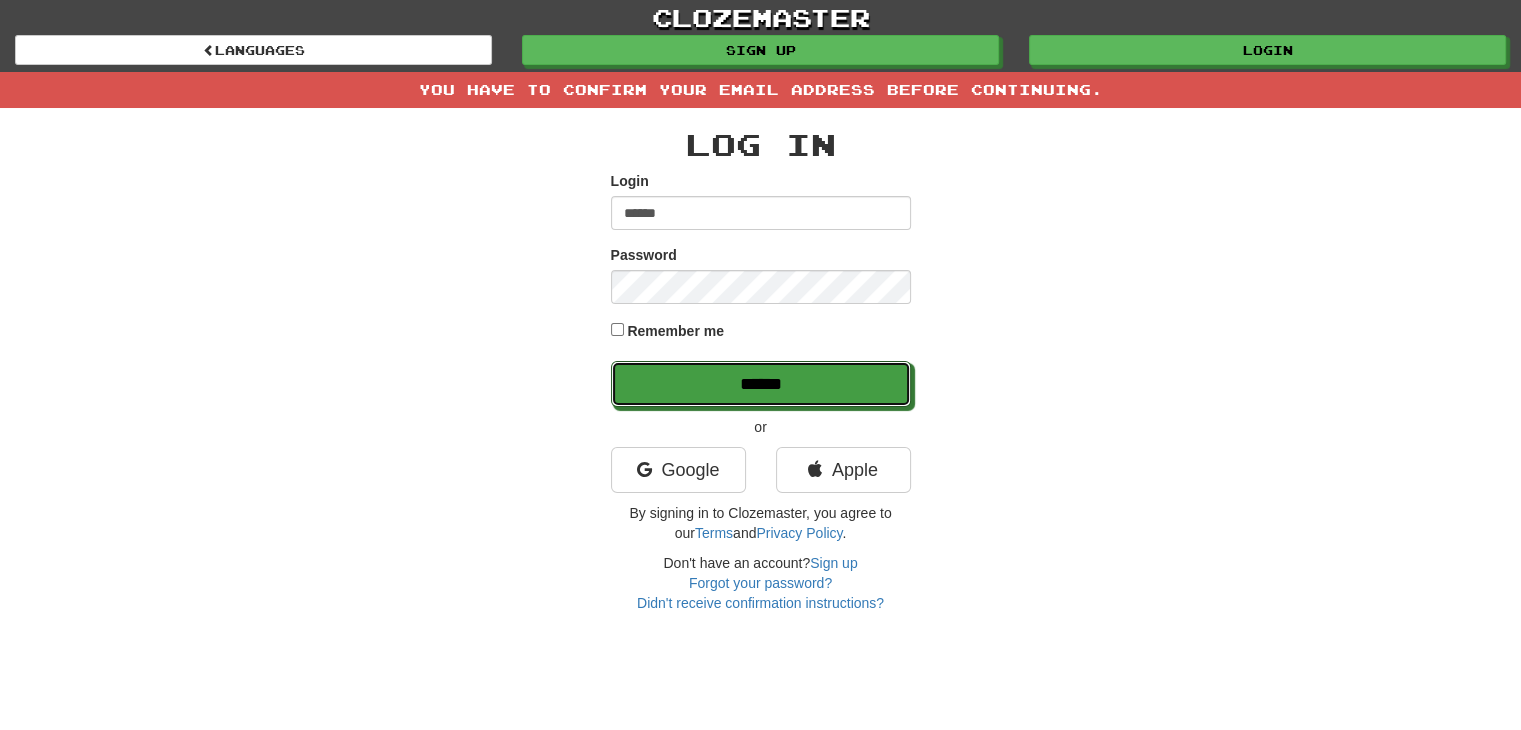 click on "******" at bounding box center [761, 384] 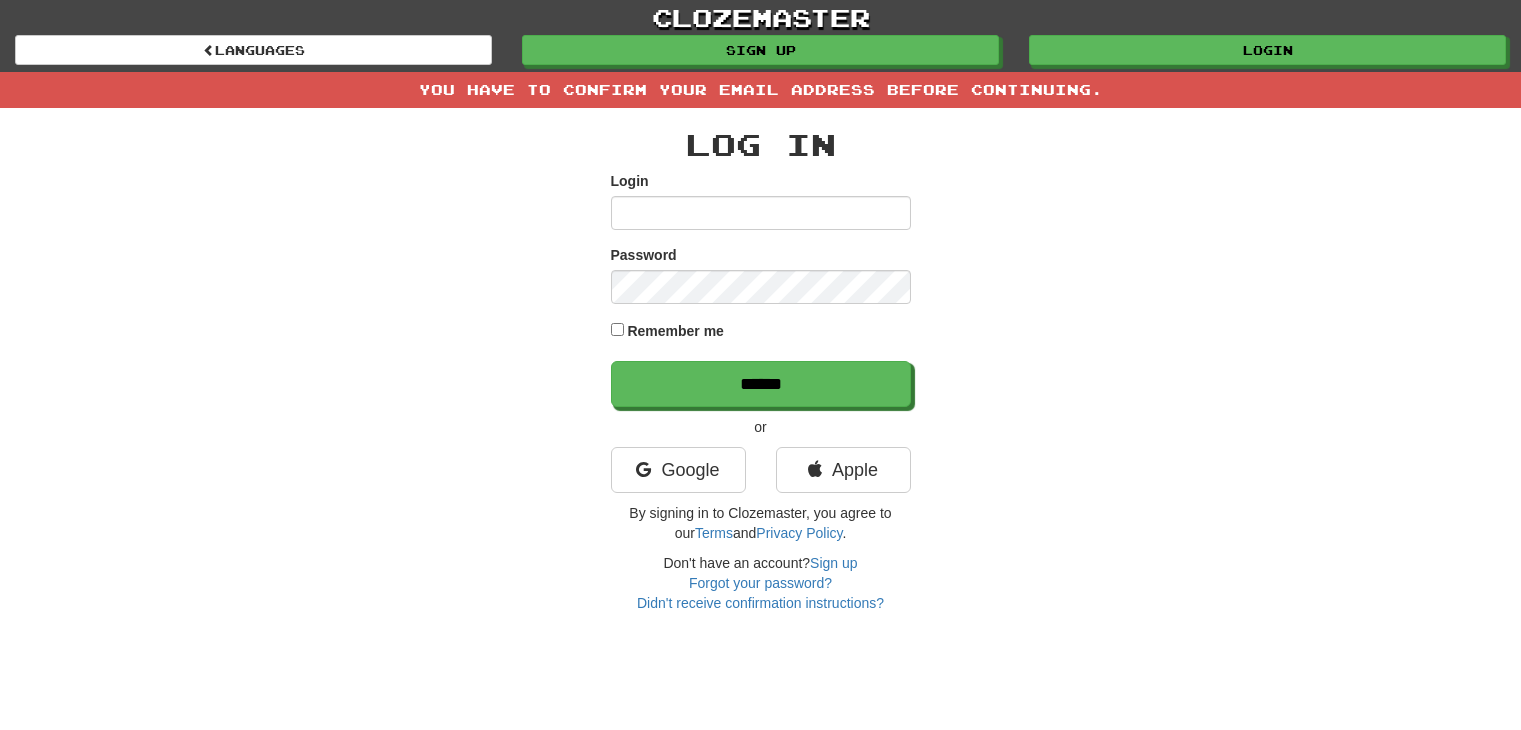 scroll, scrollTop: 0, scrollLeft: 0, axis: both 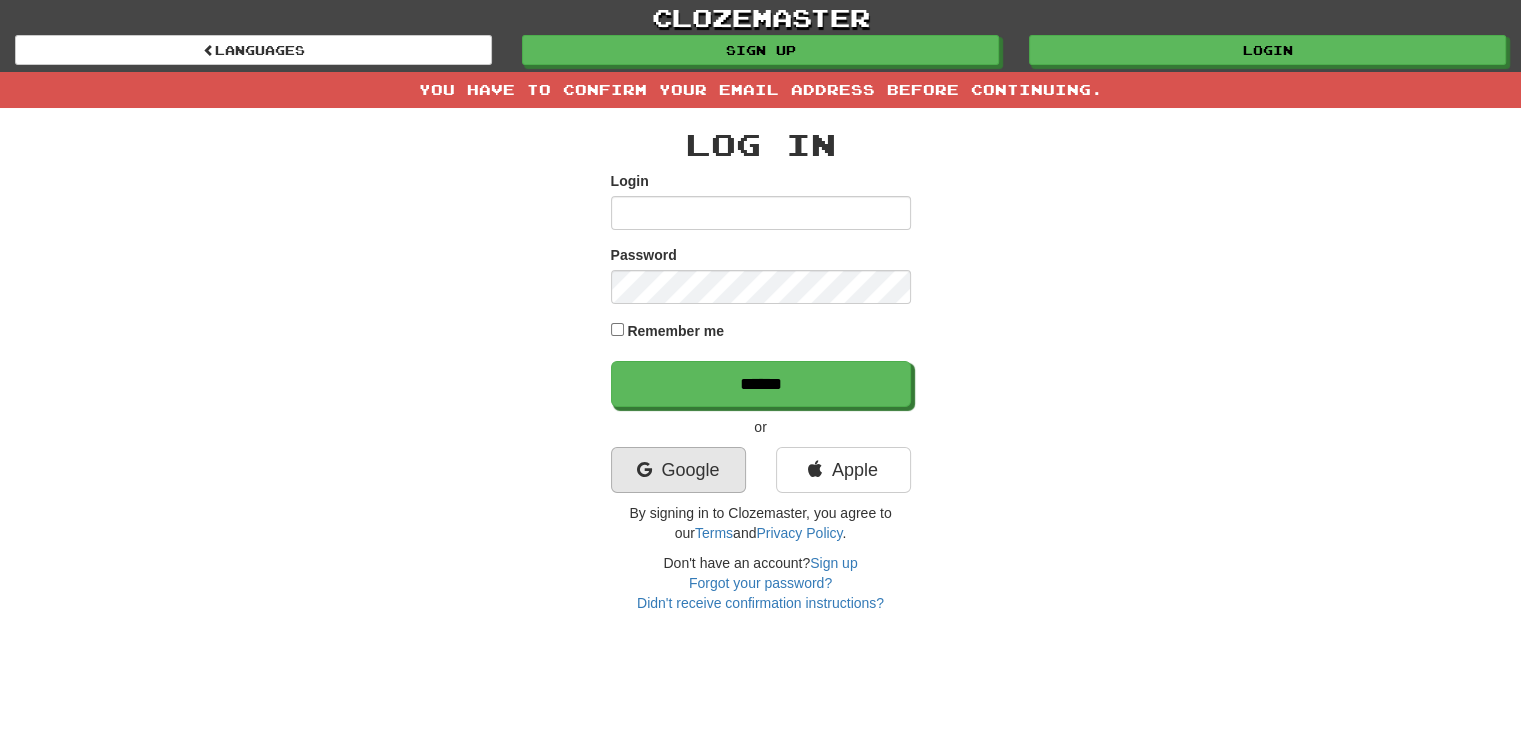 type on "******" 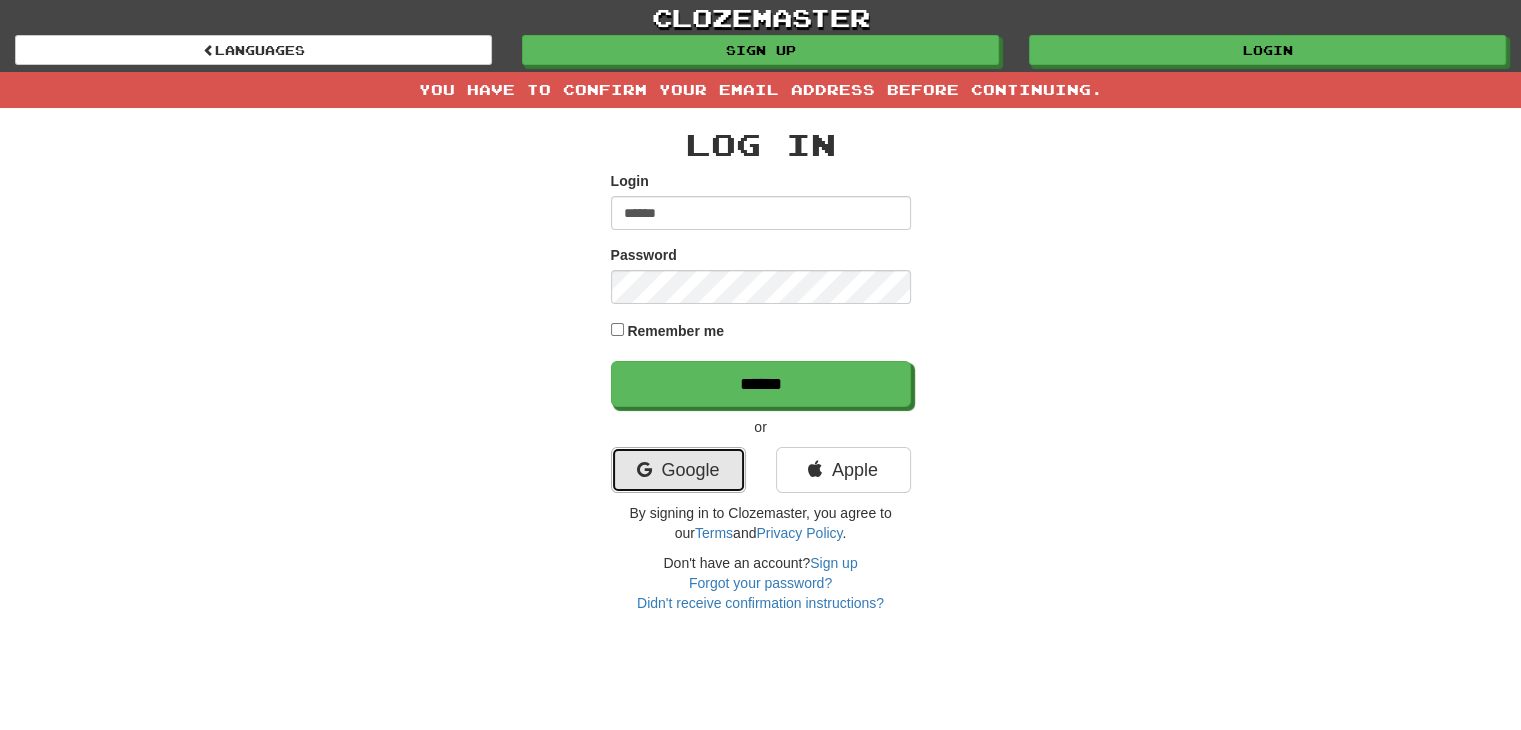 click on "Google" at bounding box center (678, 470) 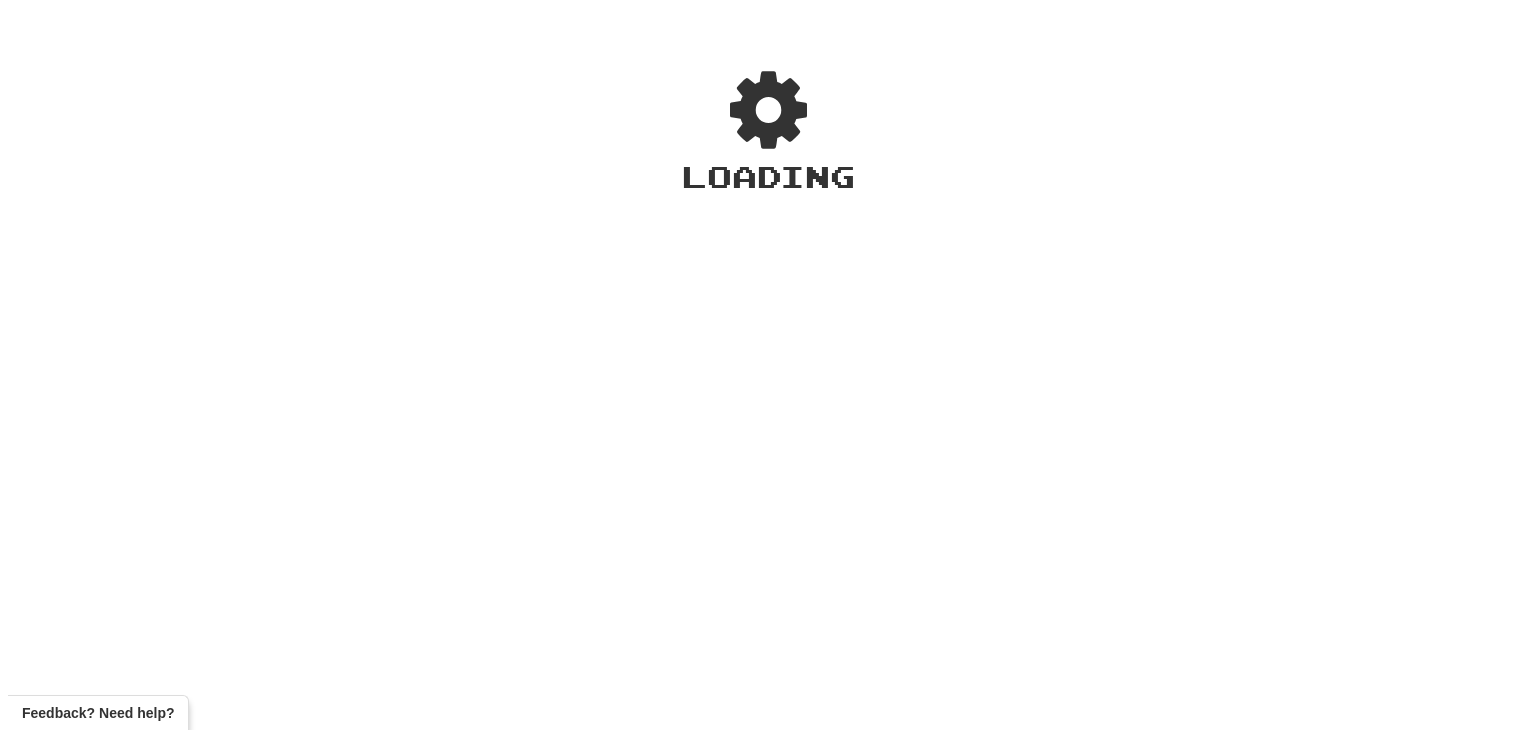 scroll, scrollTop: 0, scrollLeft: 0, axis: both 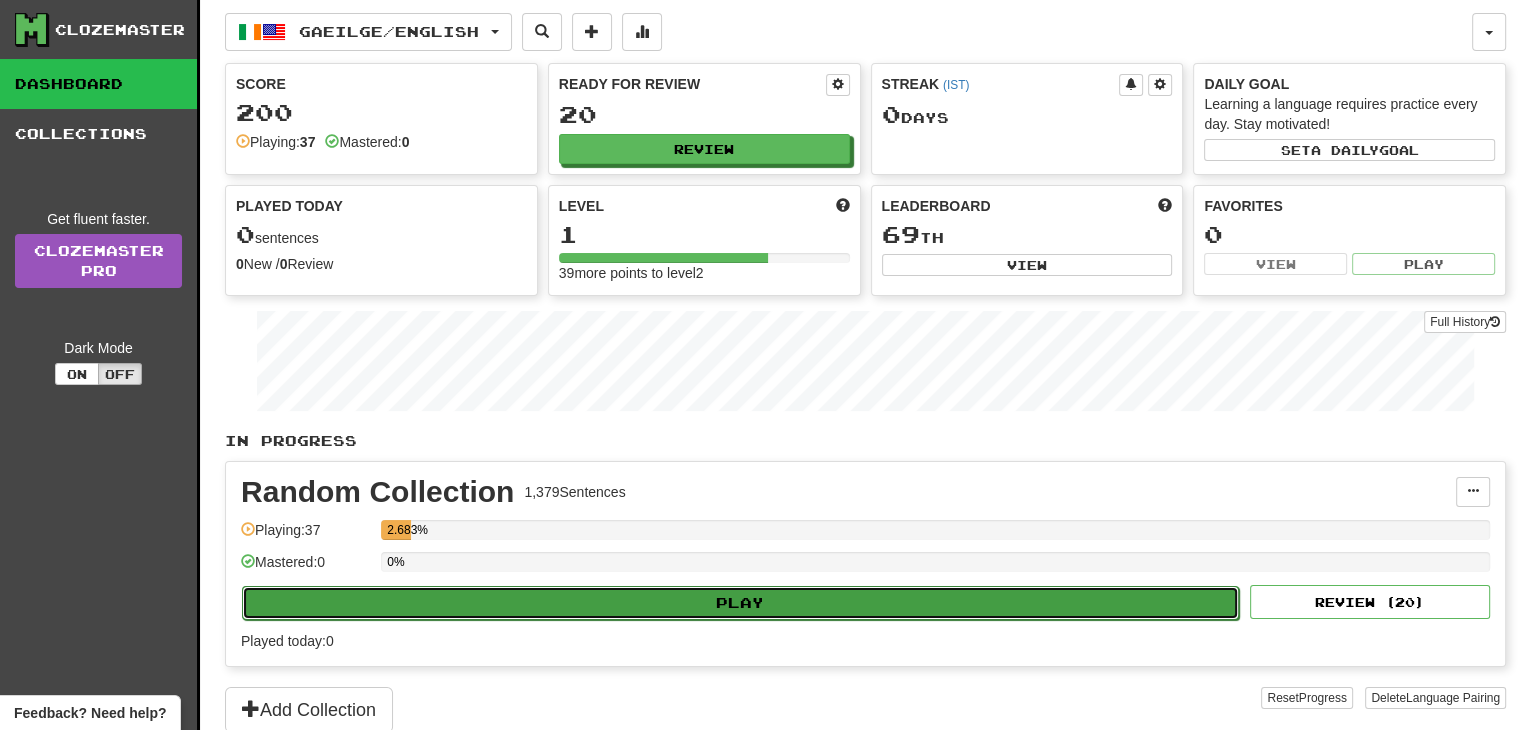 click on "Play" at bounding box center [740, 603] 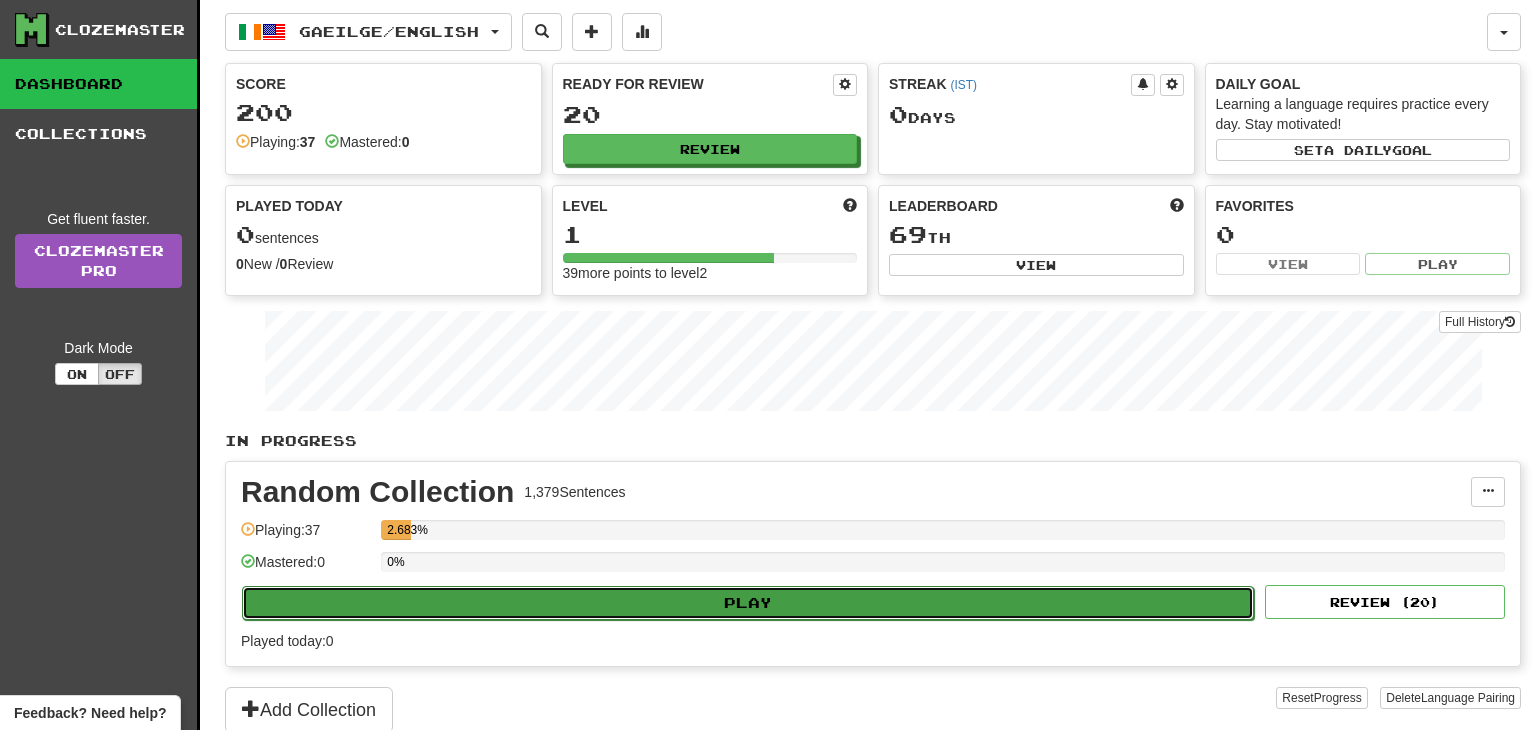 select on "**" 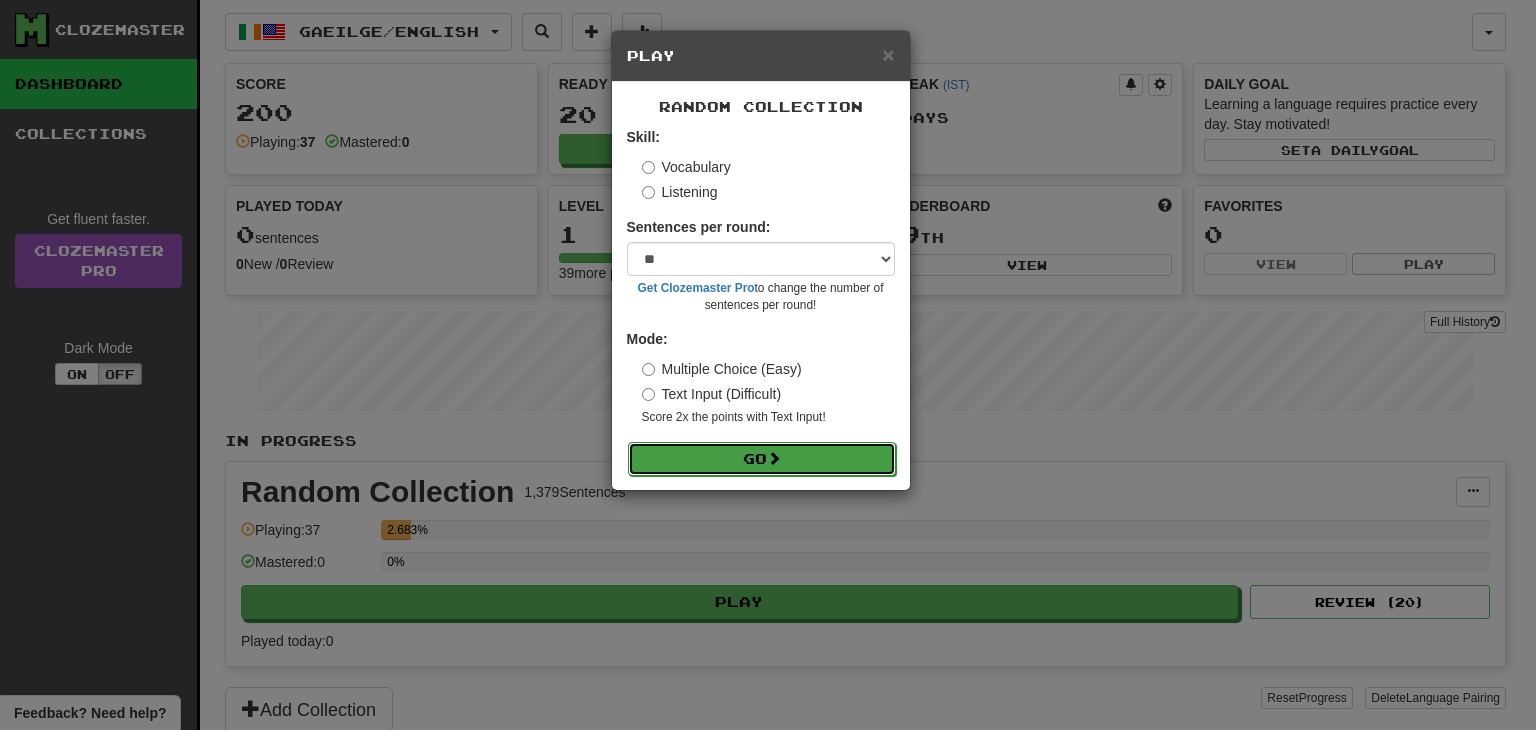 click on "Go" at bounding box center [762, 459] 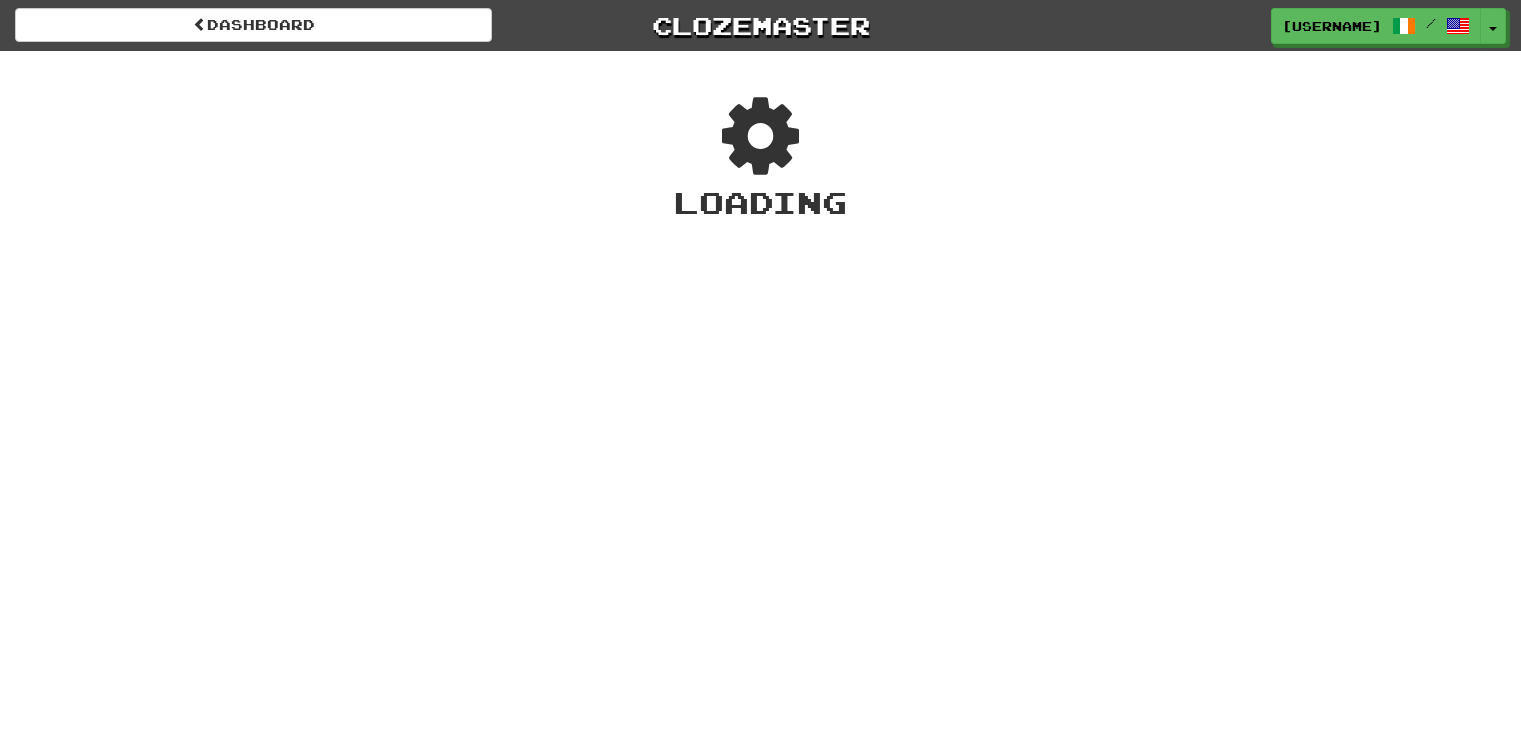 scroll, scrollTop: 0, scrollLeft: 0, axis: both 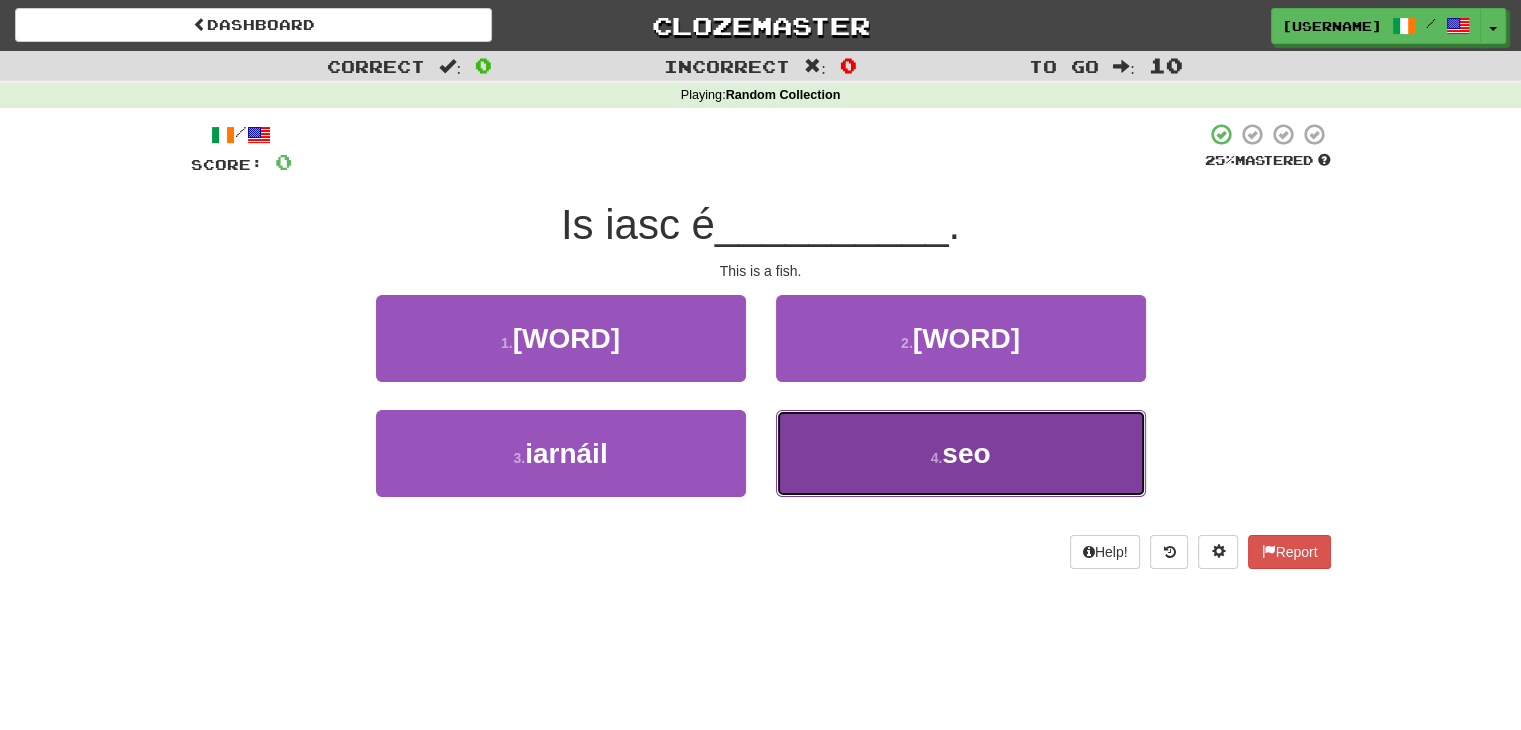 click on "4 .  seo" at bounding box center [961, 453] 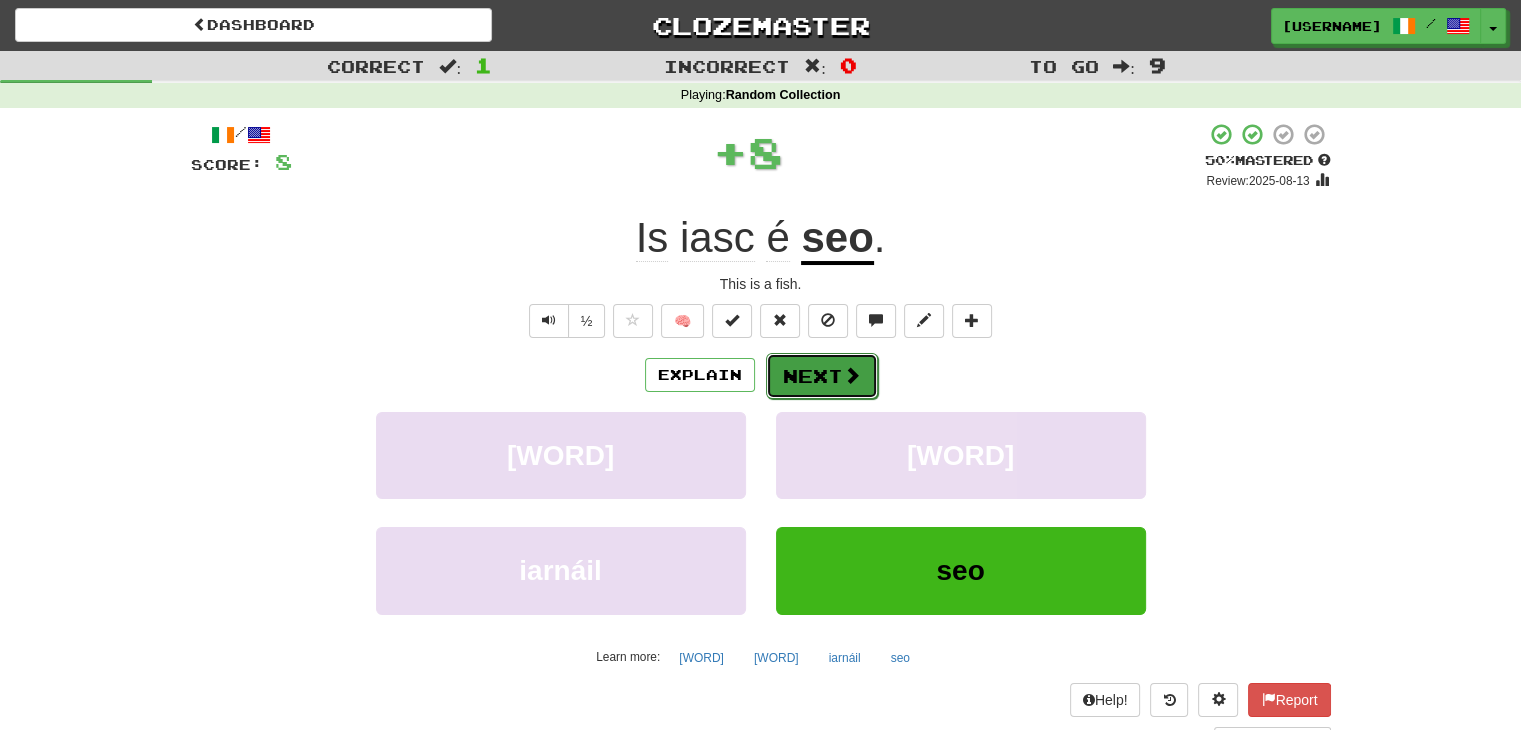 click on "Next" at bounding box center (822, 376) 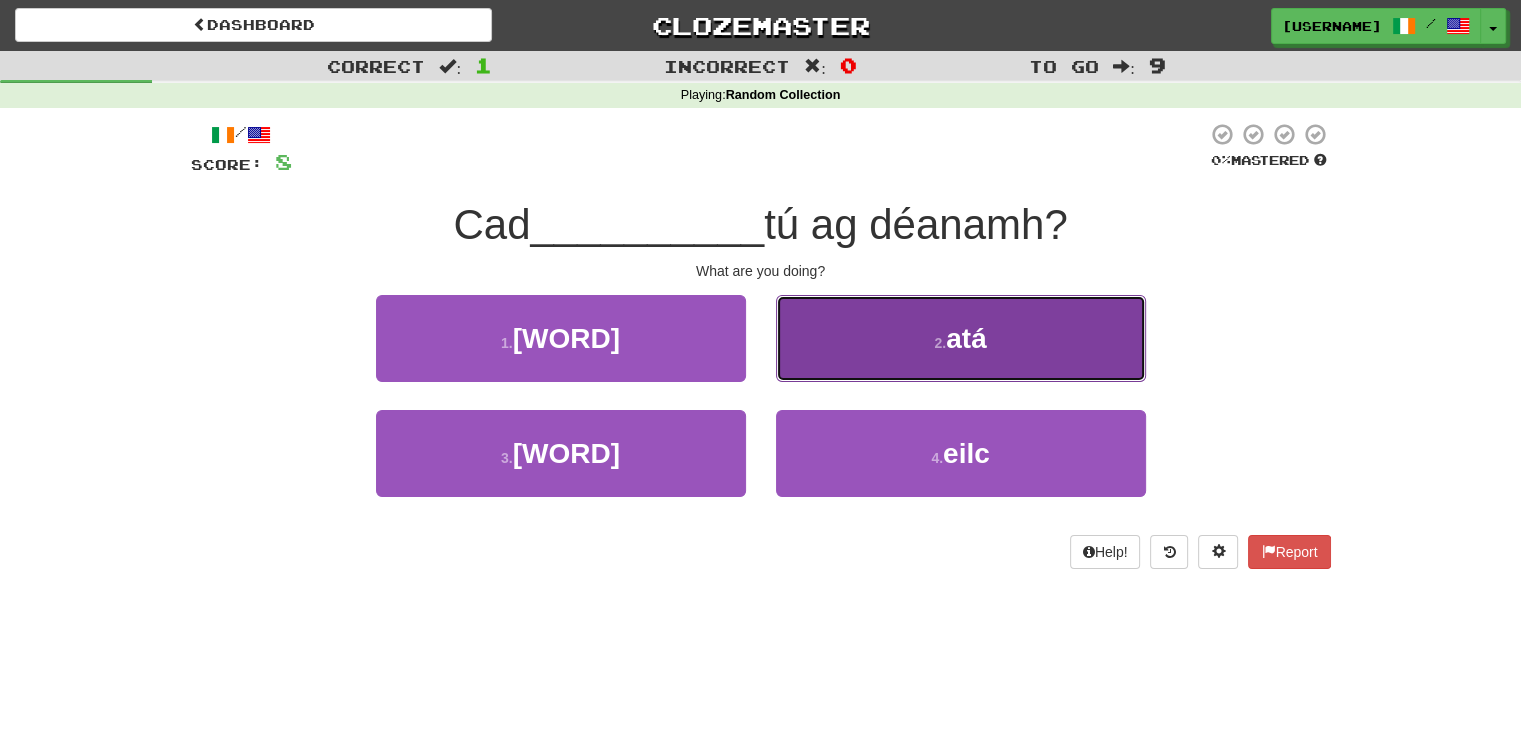 click on "2 .  atá" at bounding box center (961, 338) 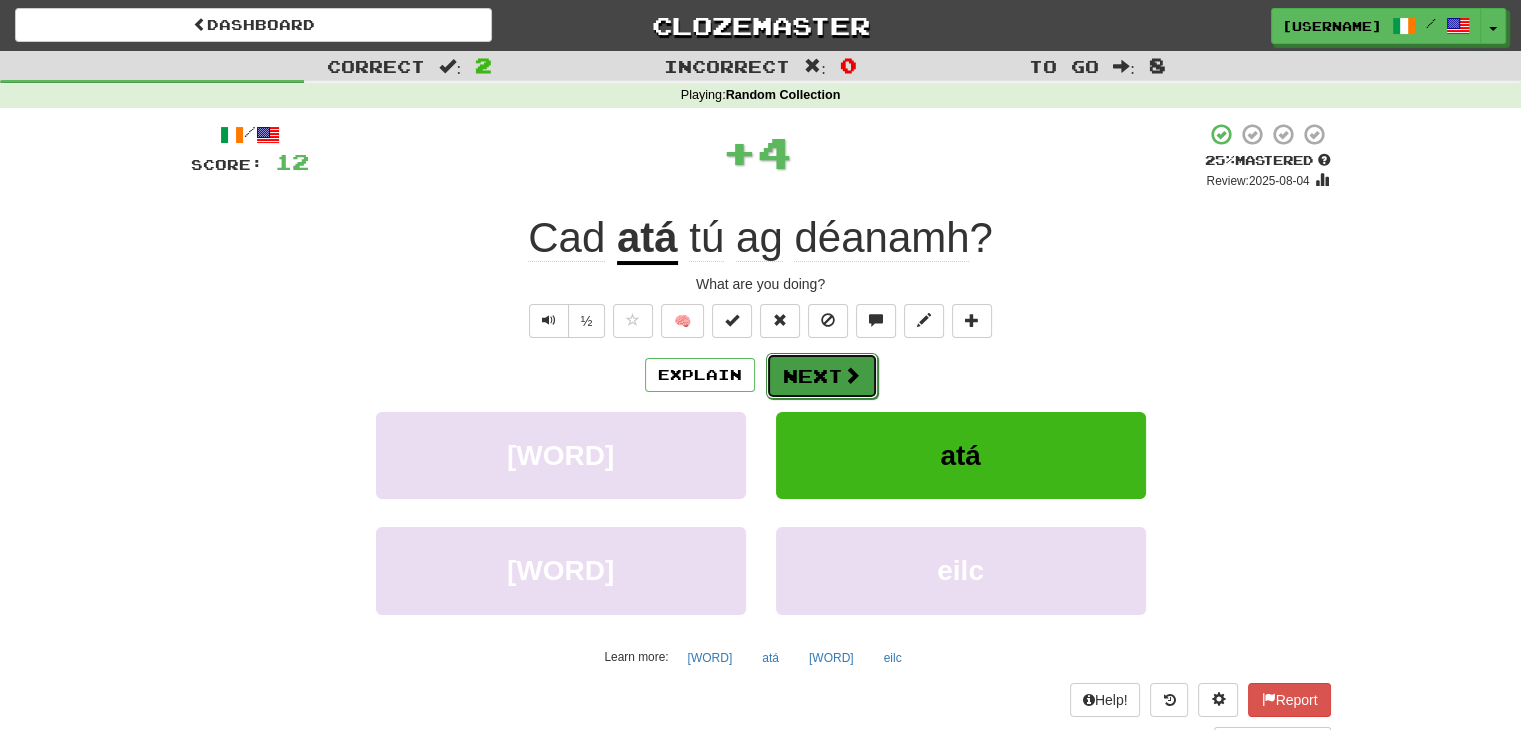 click on "Next" at bounding box center [822, 376] 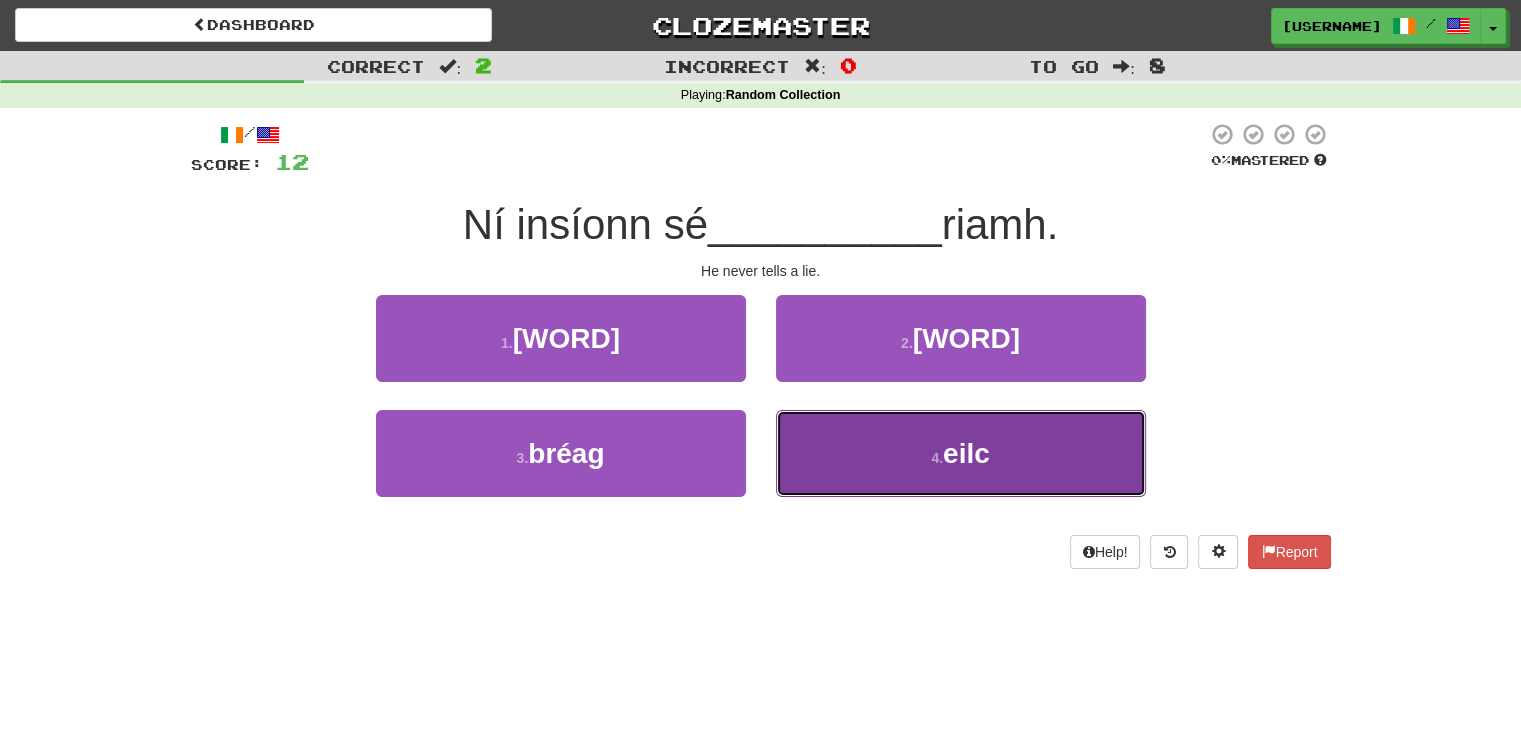 click on "4 .  eilc" at bounding box center [961, 453] 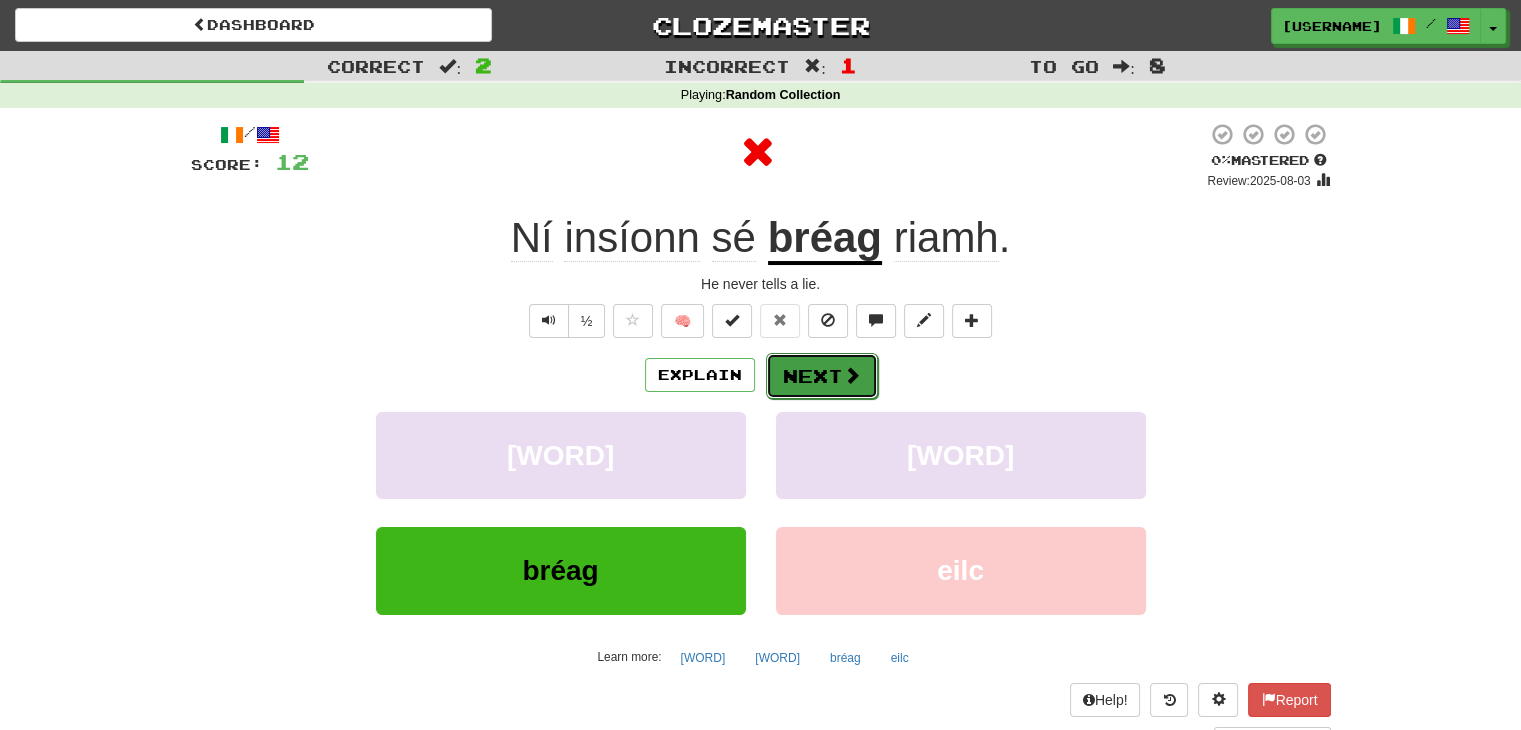 click on "Next" at bounding box center [822, 376] 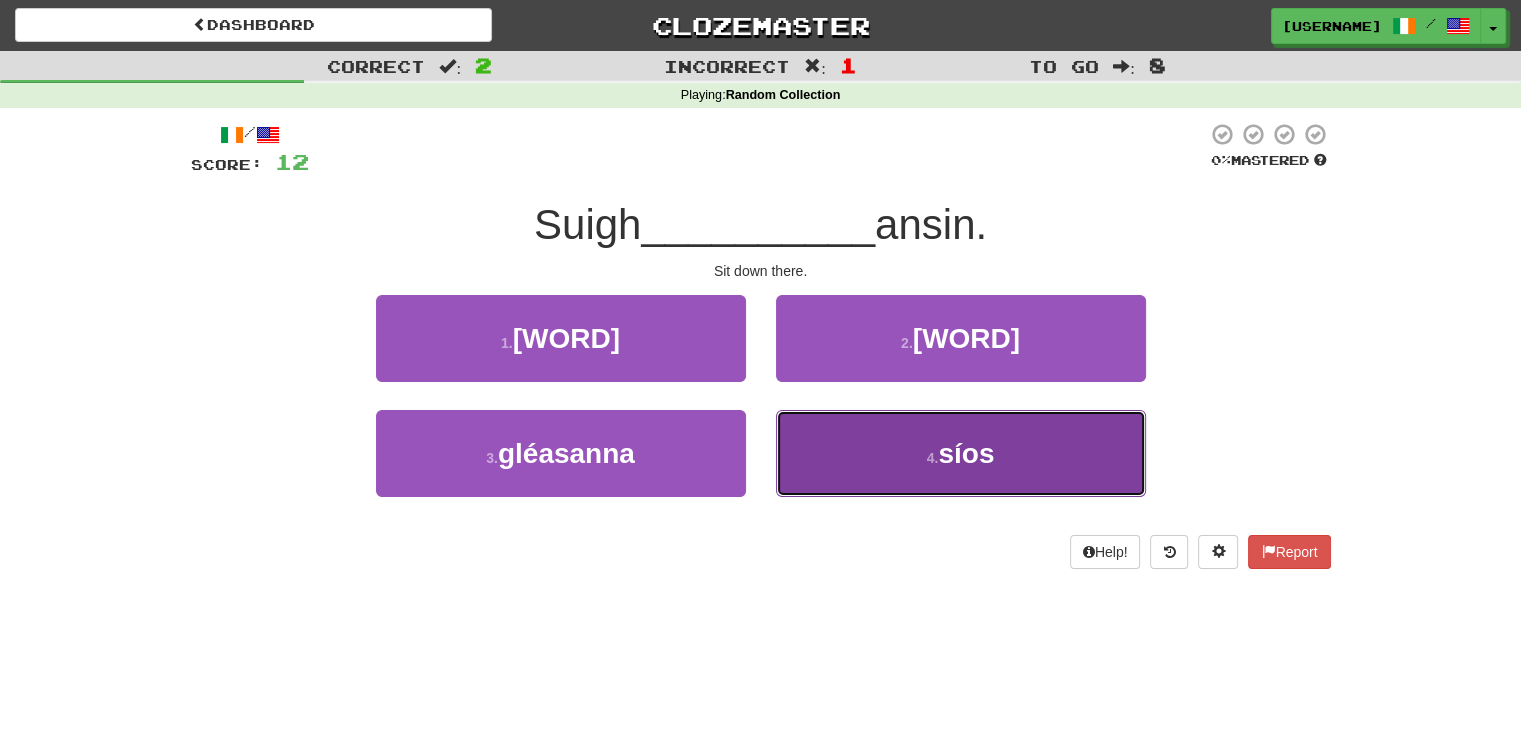 click on "4 .  síos" at bounding box center [961, 453] 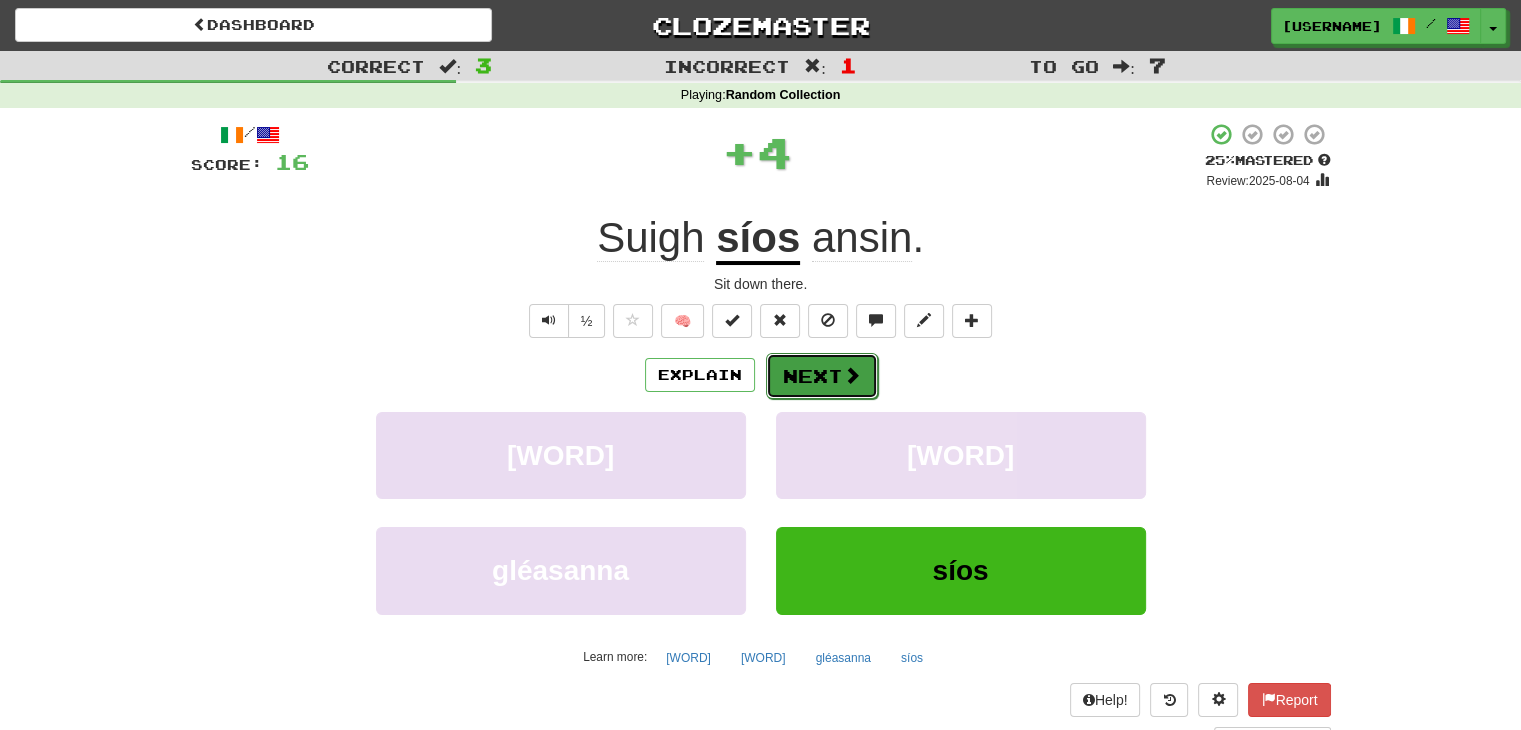 click on "Next" at bounding box center [822, 376] 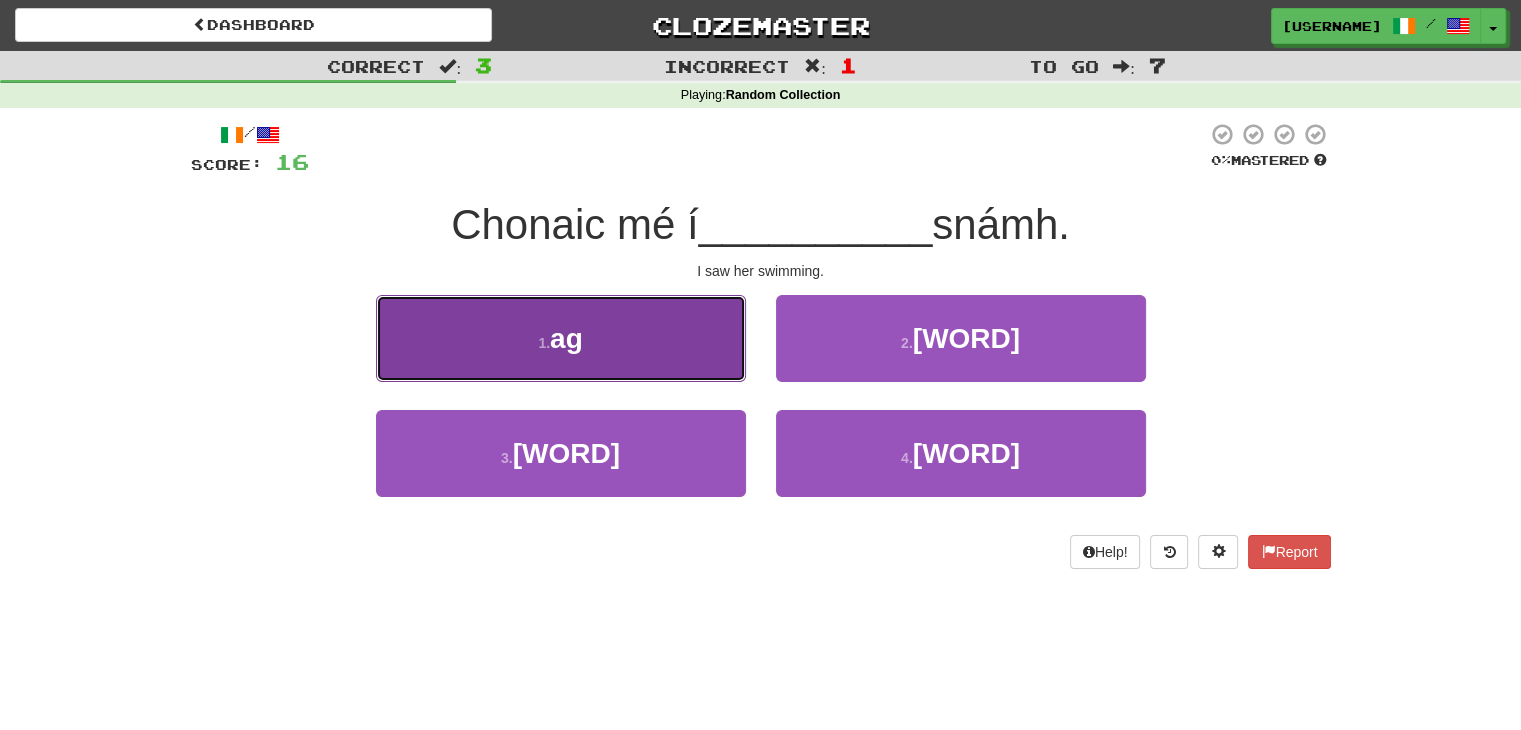 click on "1 .  ag" at bounding box center [561, 338] 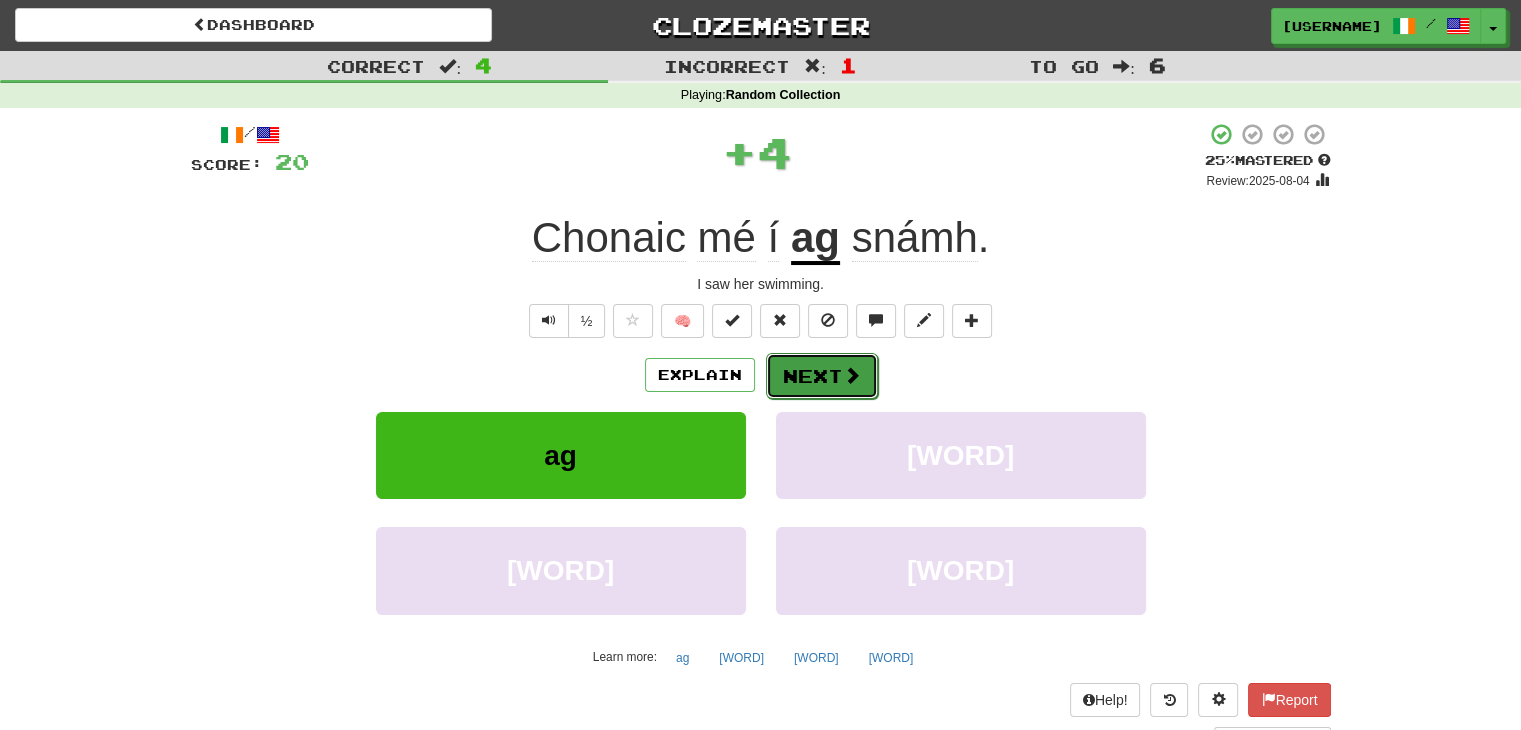 click on "Next" at bounding box center (822, 376) 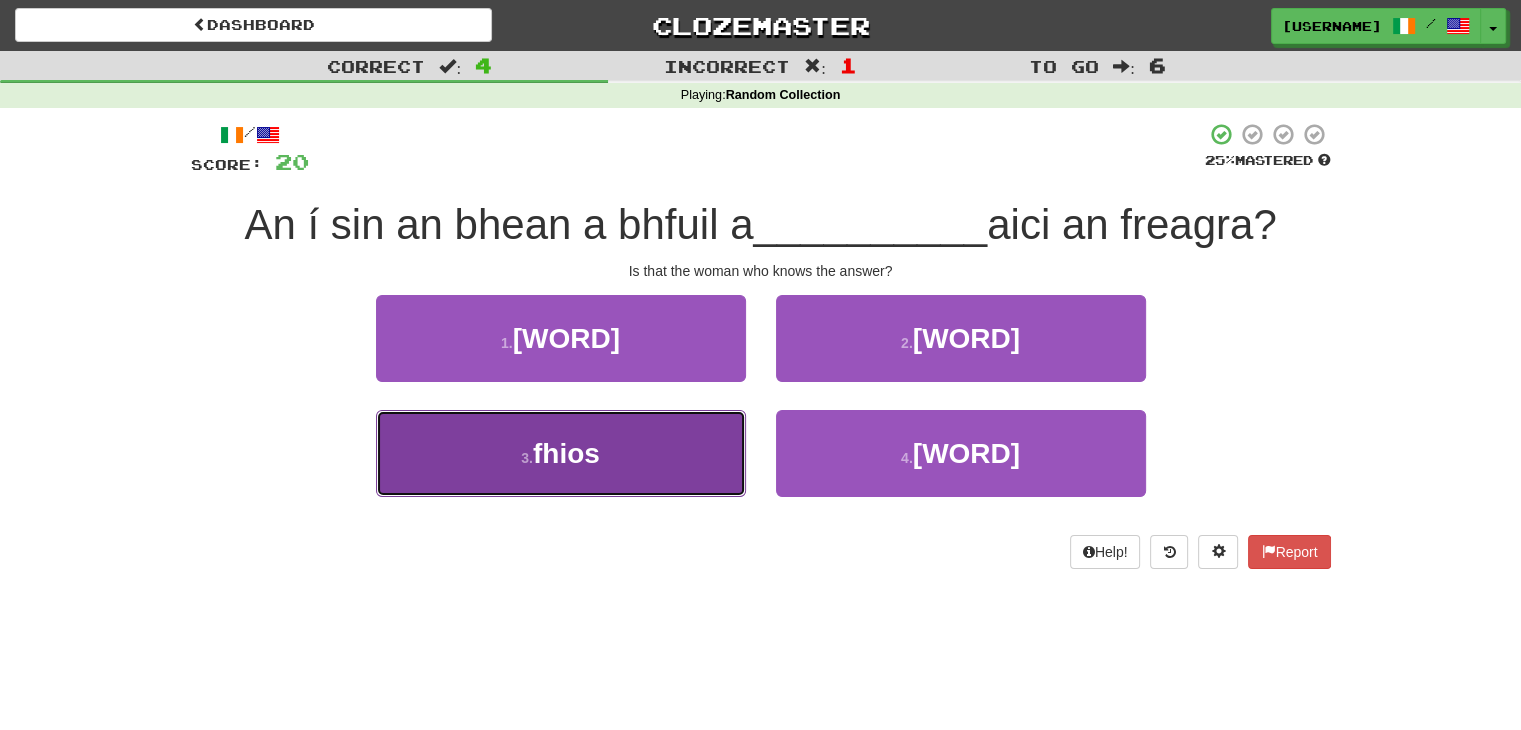 click on "3 .  fhios" at bounding box center (561, 453) 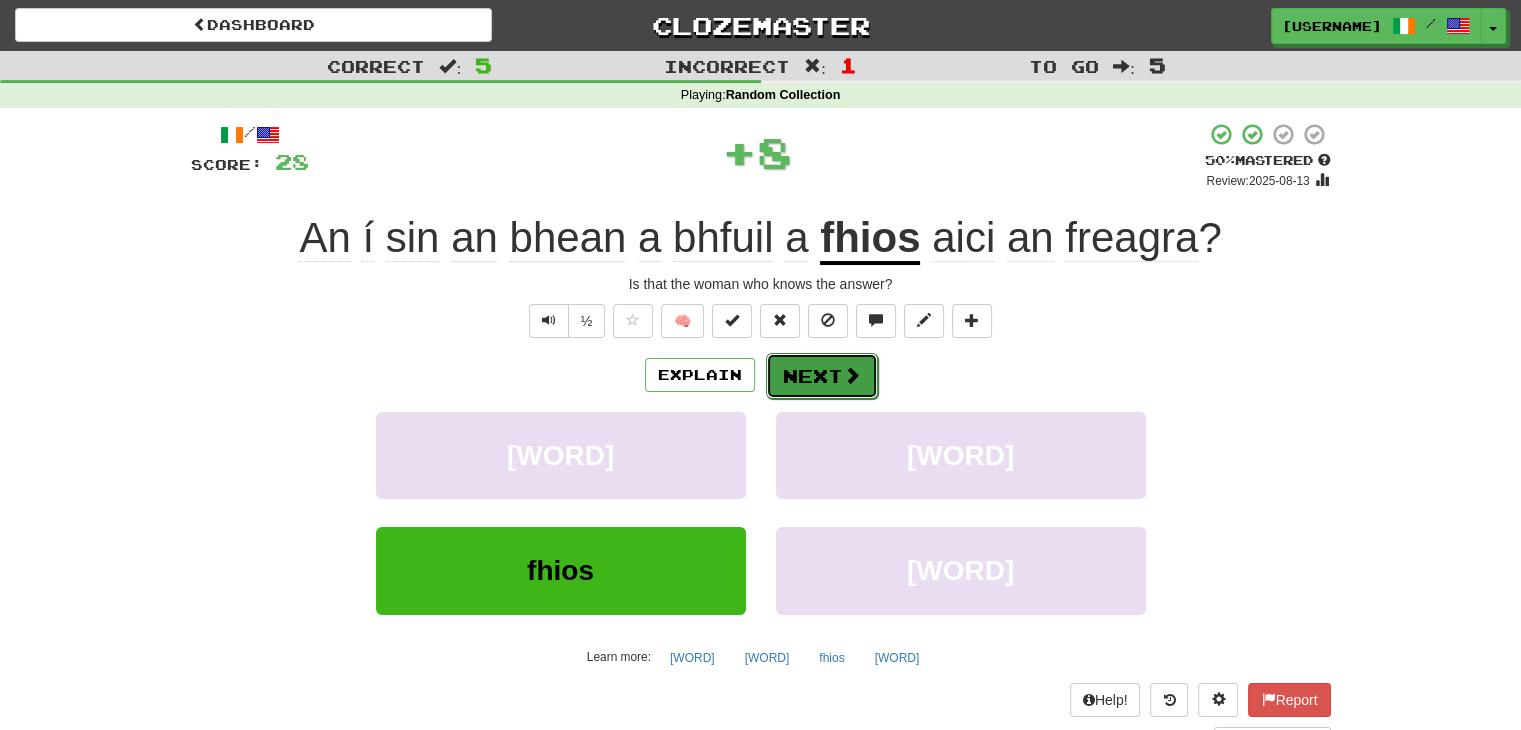 click on "Next" at bounding box center (822, 376) 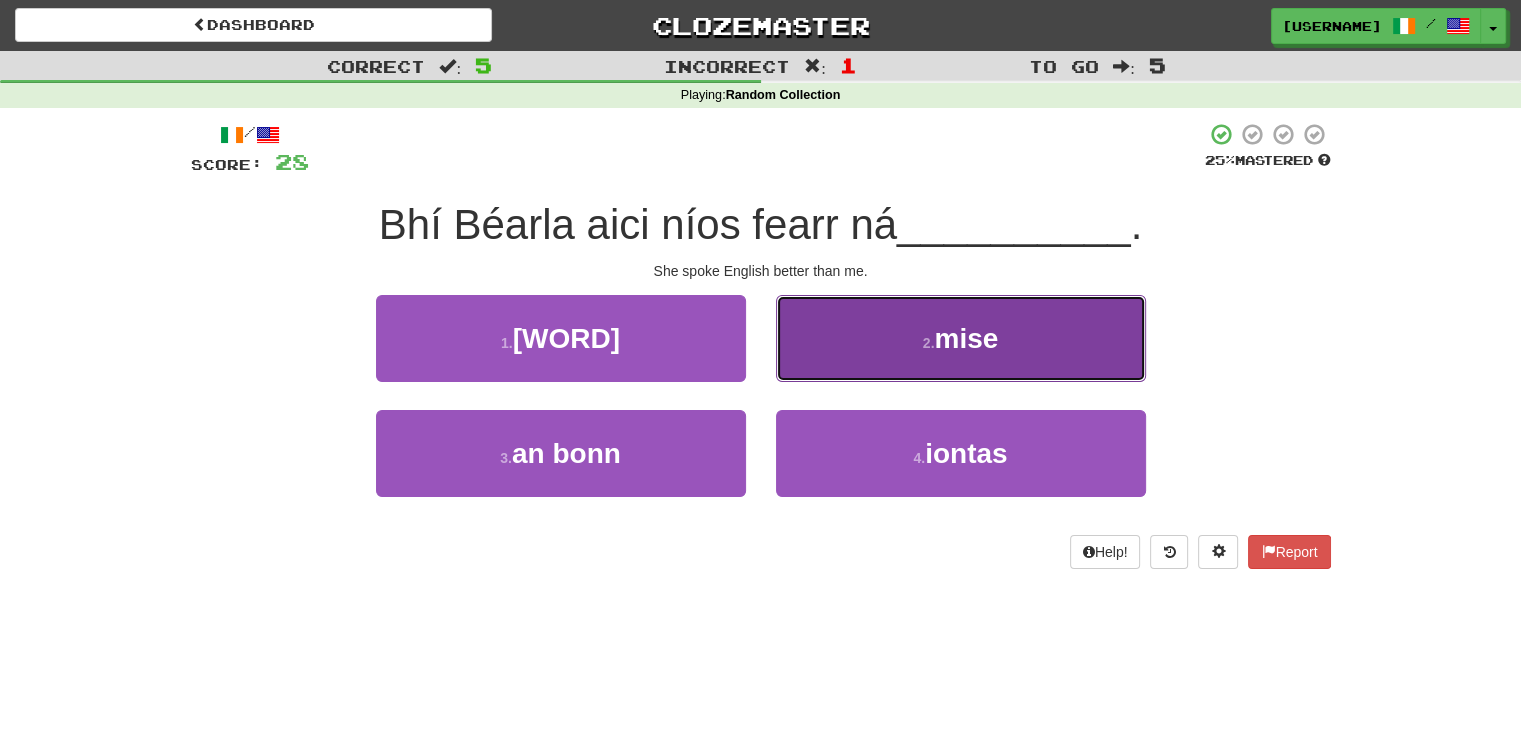 click on "2 .  mise" at bounding box center [961, 338] 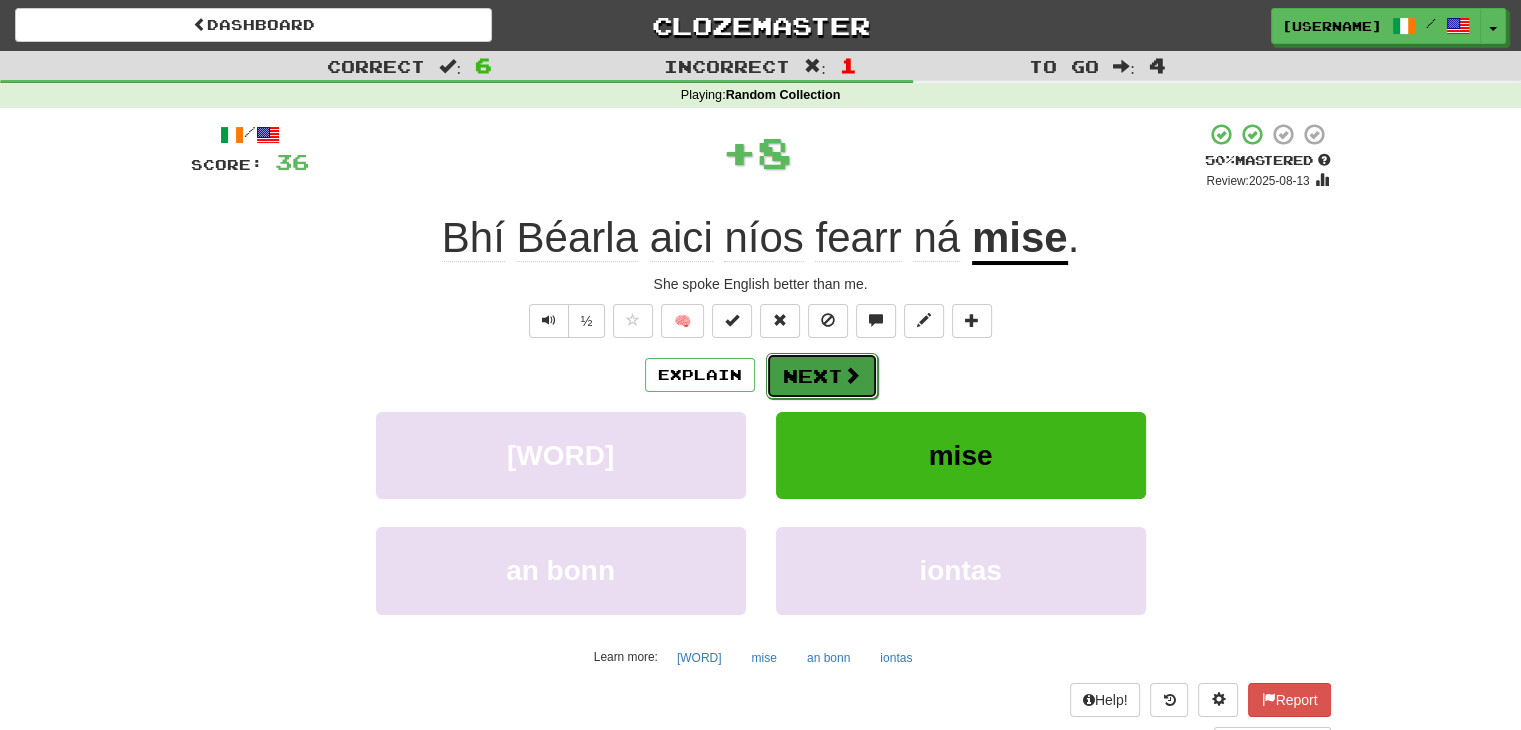 click on "Next" at bounding box center (822, 376) 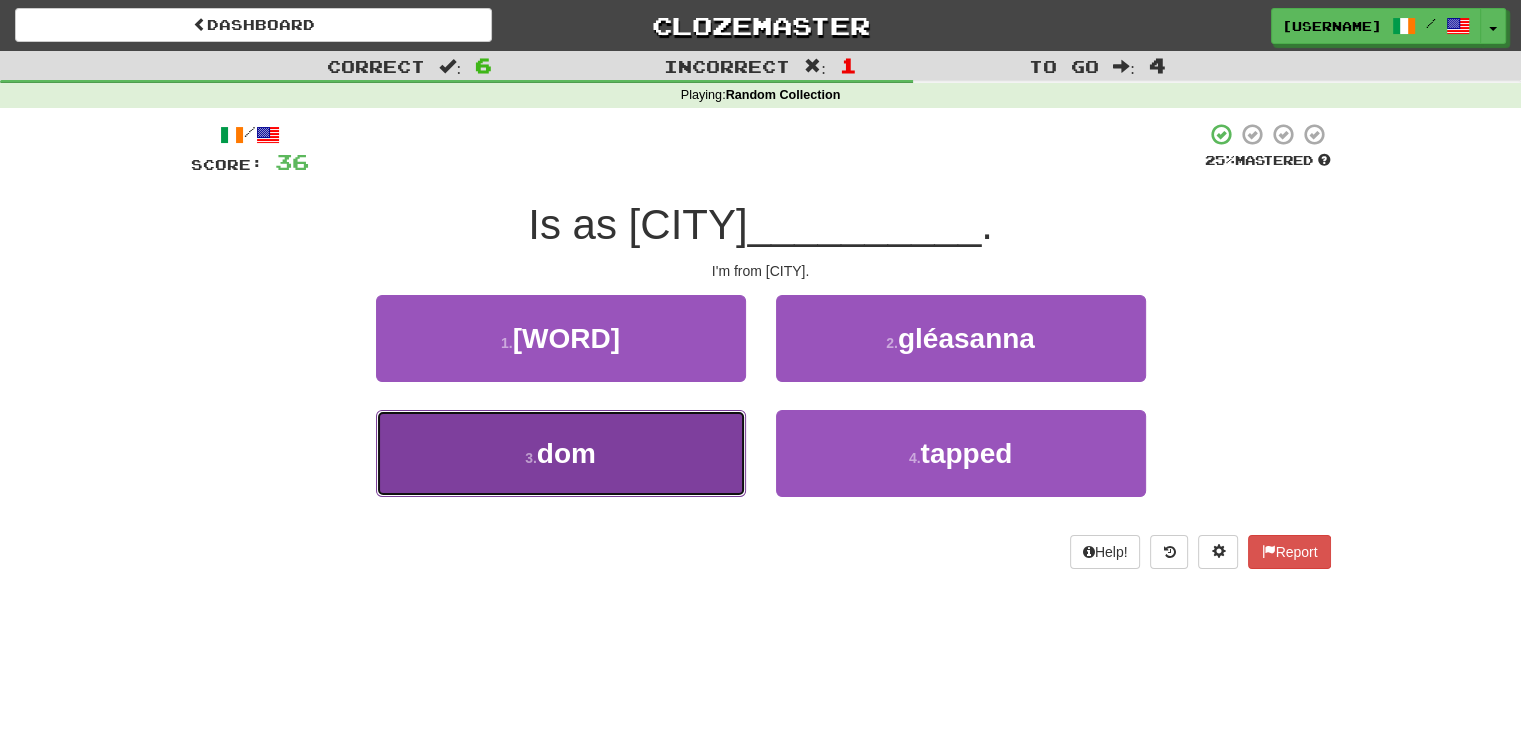 click on "3 .  dom" at bounding box center (561, 453) 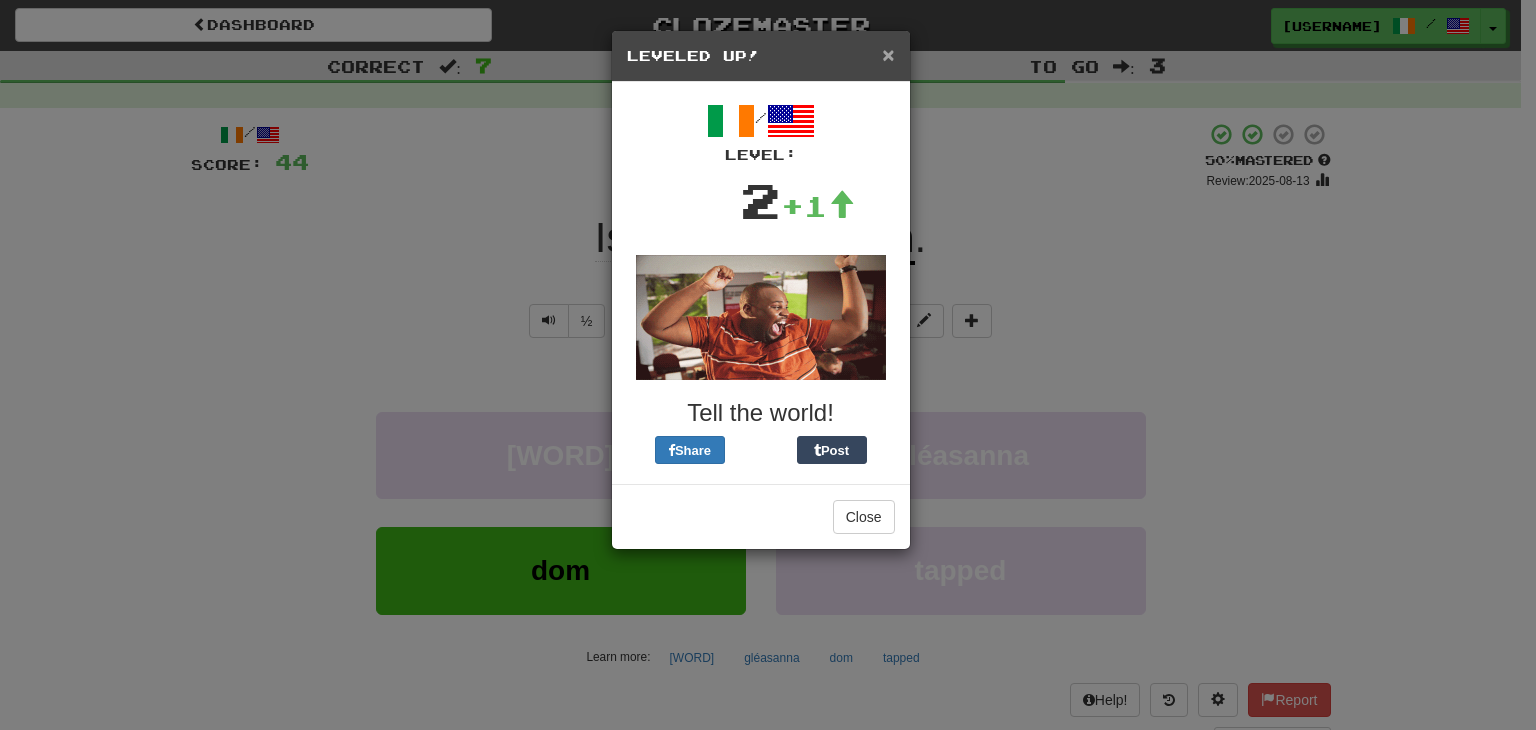 click on "×" at bounding box center [888, 54] 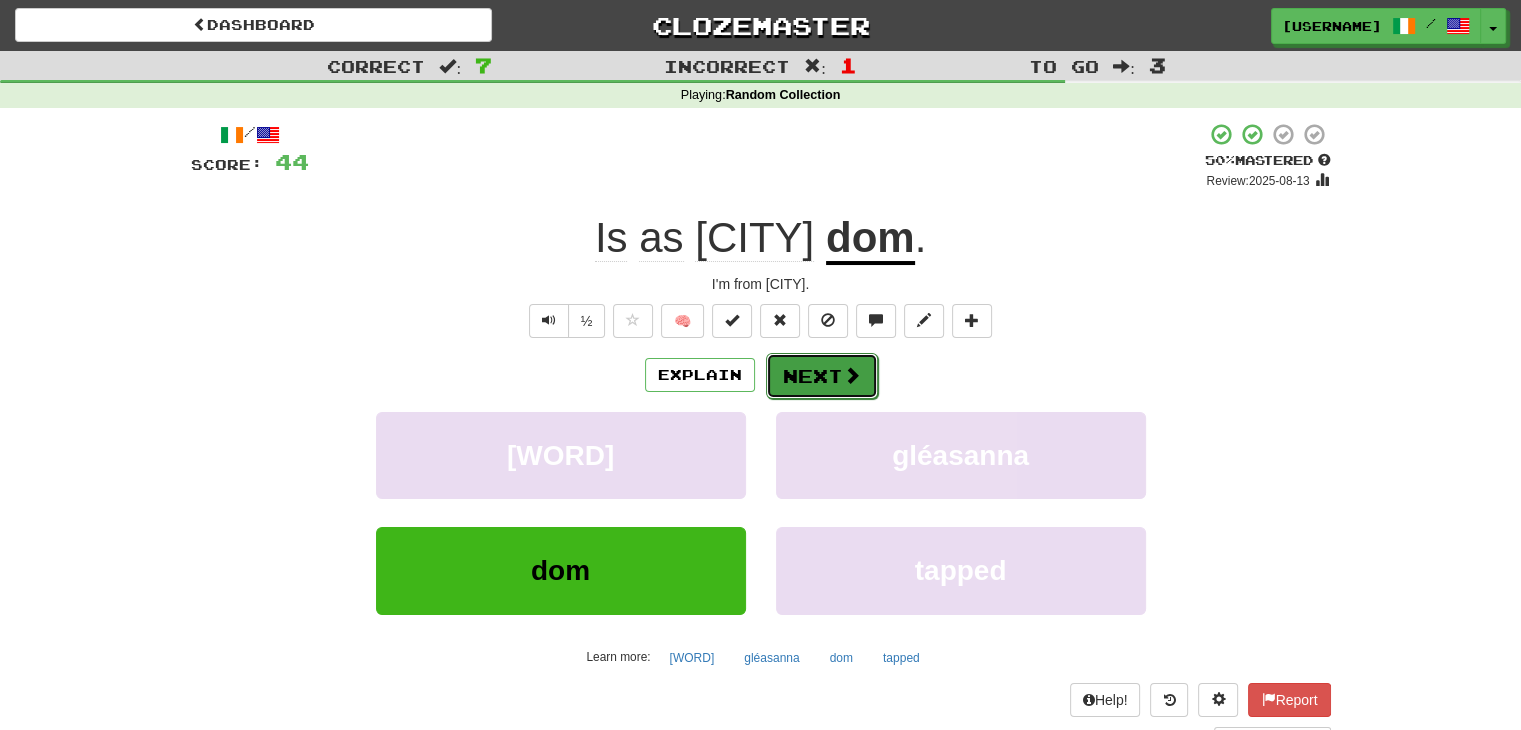 click on "Next" at bounding box center (822, 376) 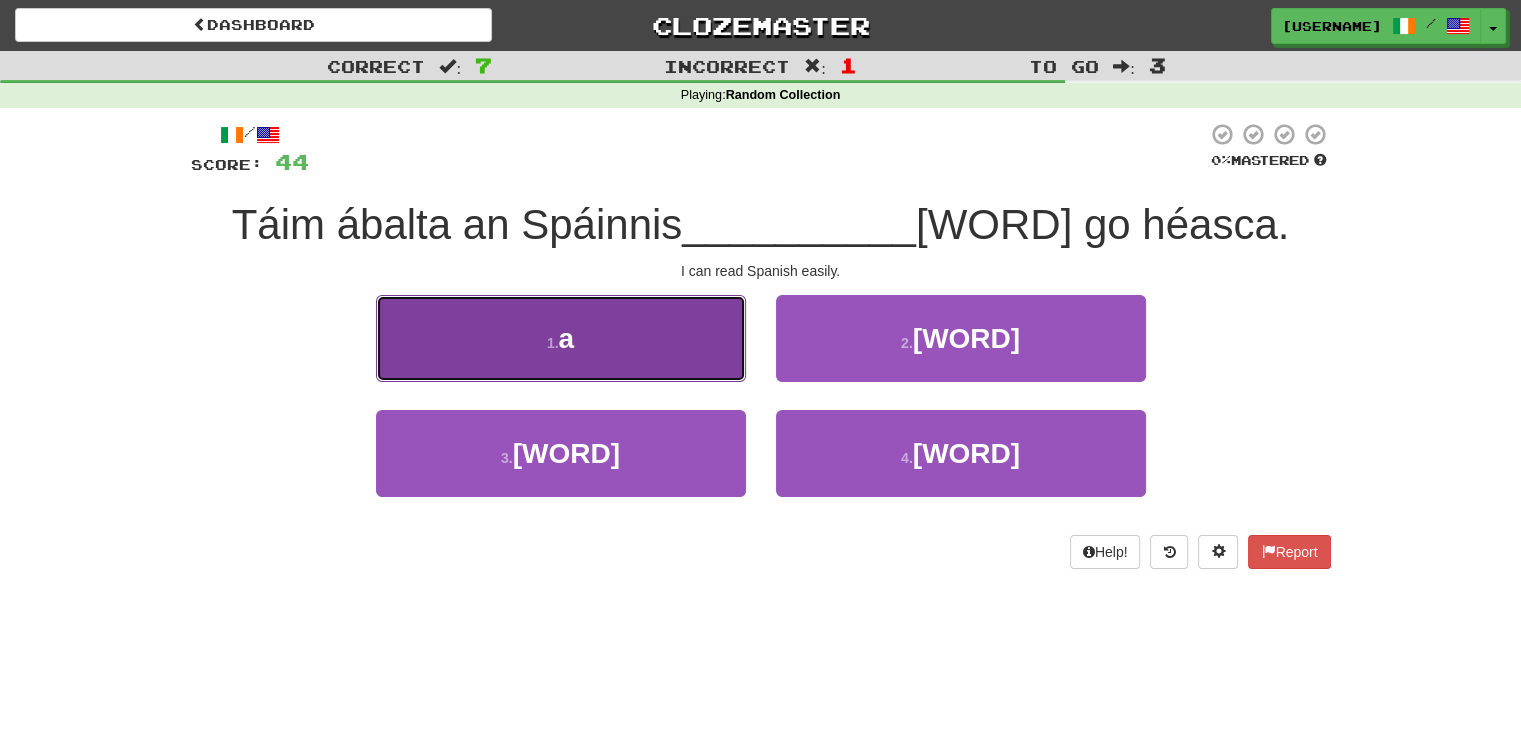 click on "1 .  a" at bounding box center [561, 338] 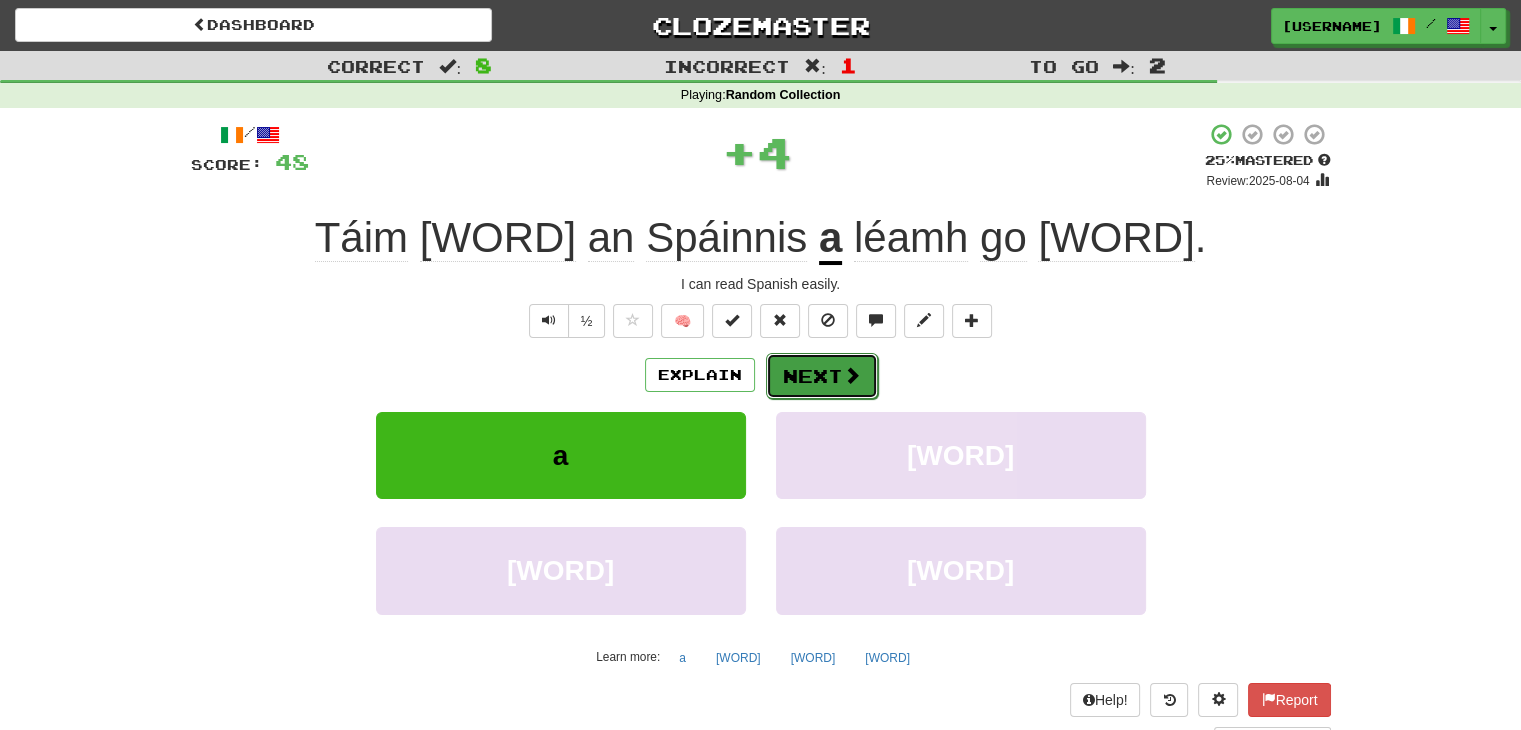 click on "Next" at bounding box center [822, 376] 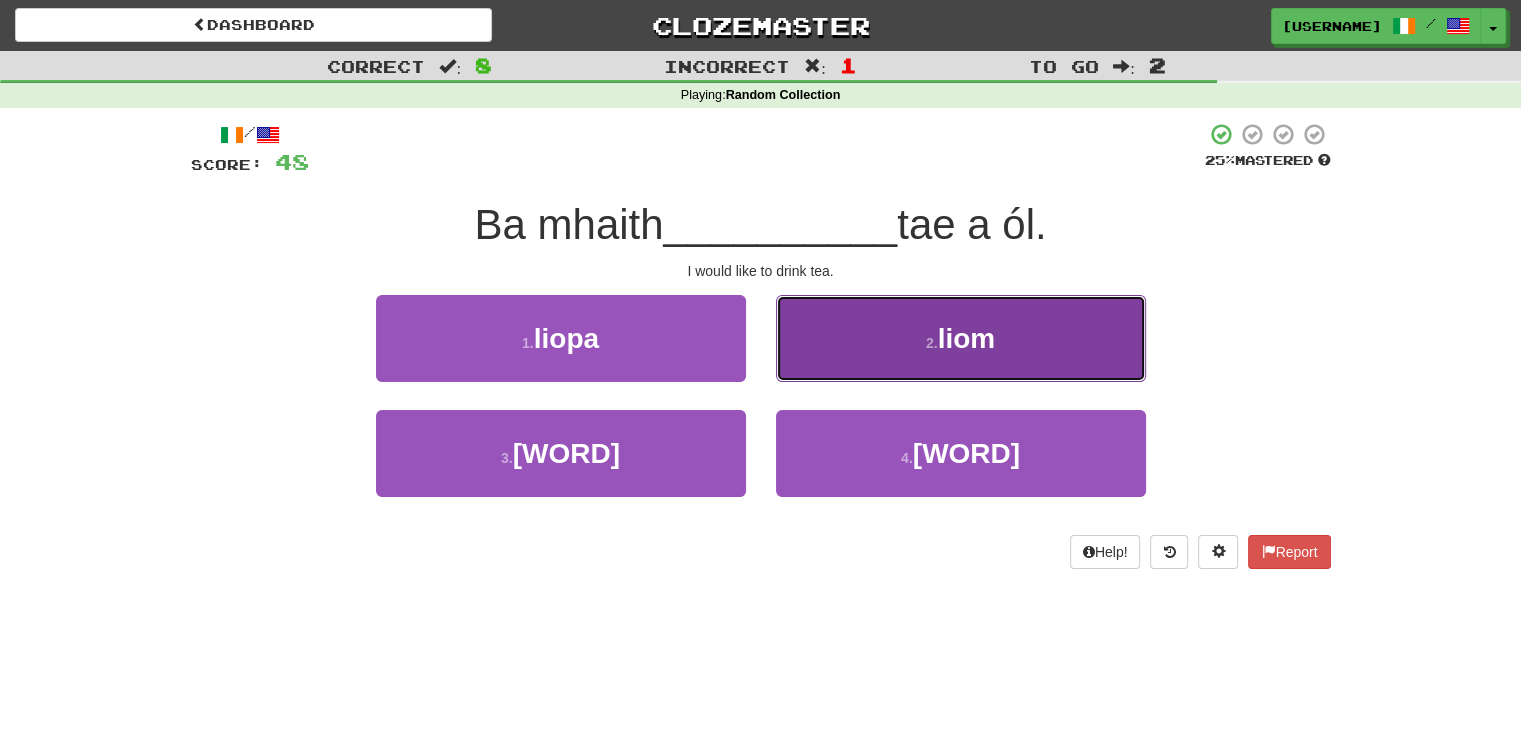 click on "2 .  liom" at bounding box center (961, 338) 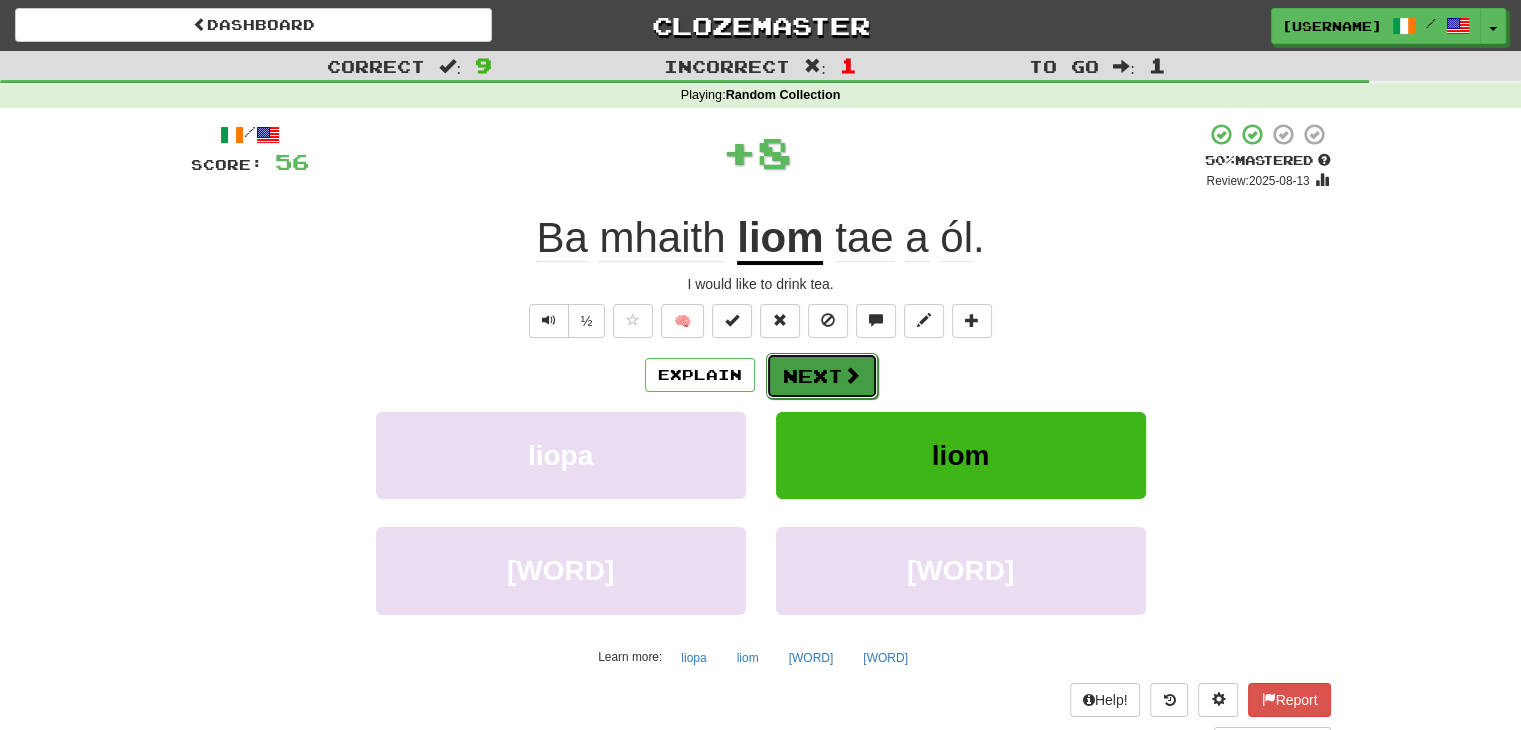 click on "Next" at bounding box center [822, 376] 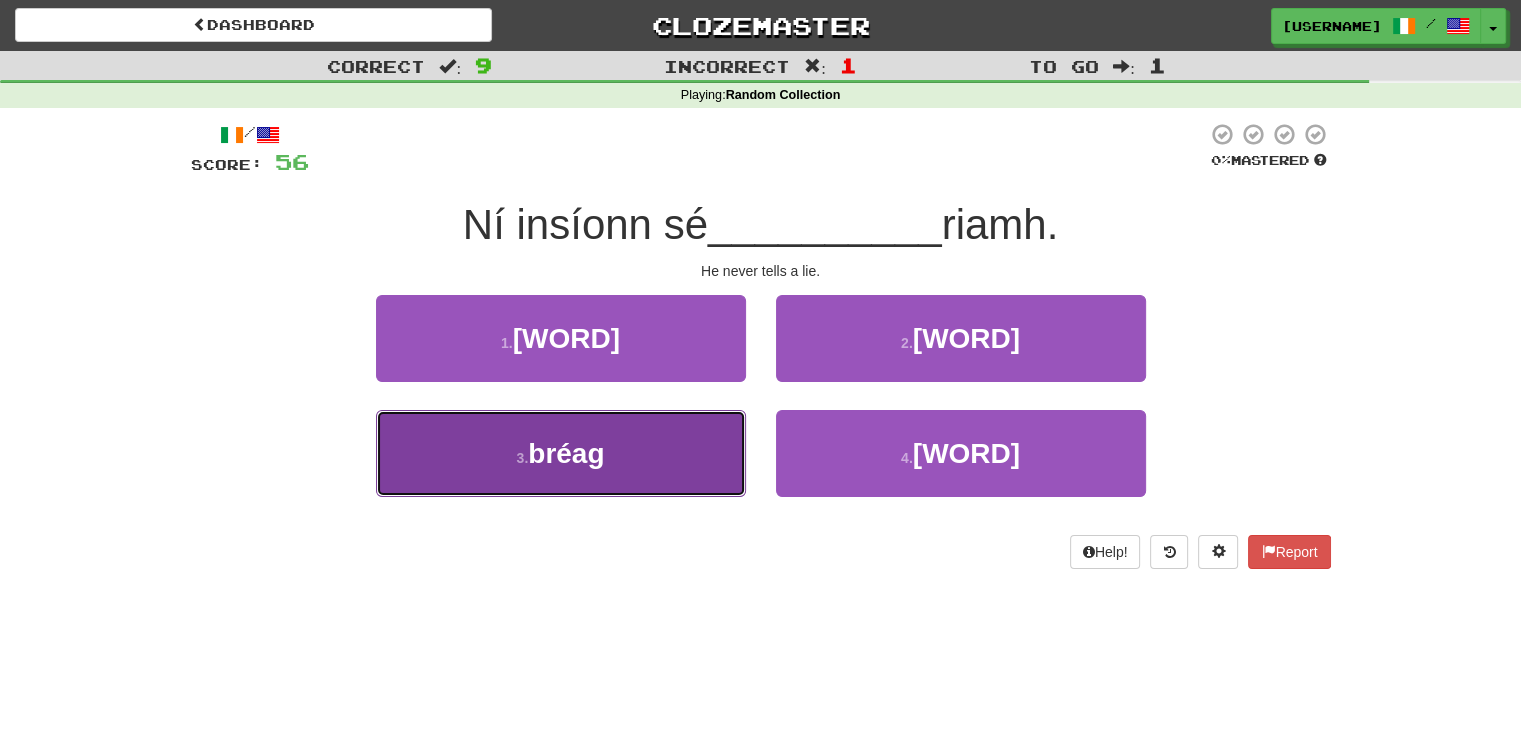 click on "3 .  bréag" at bounding box center [561, 453] 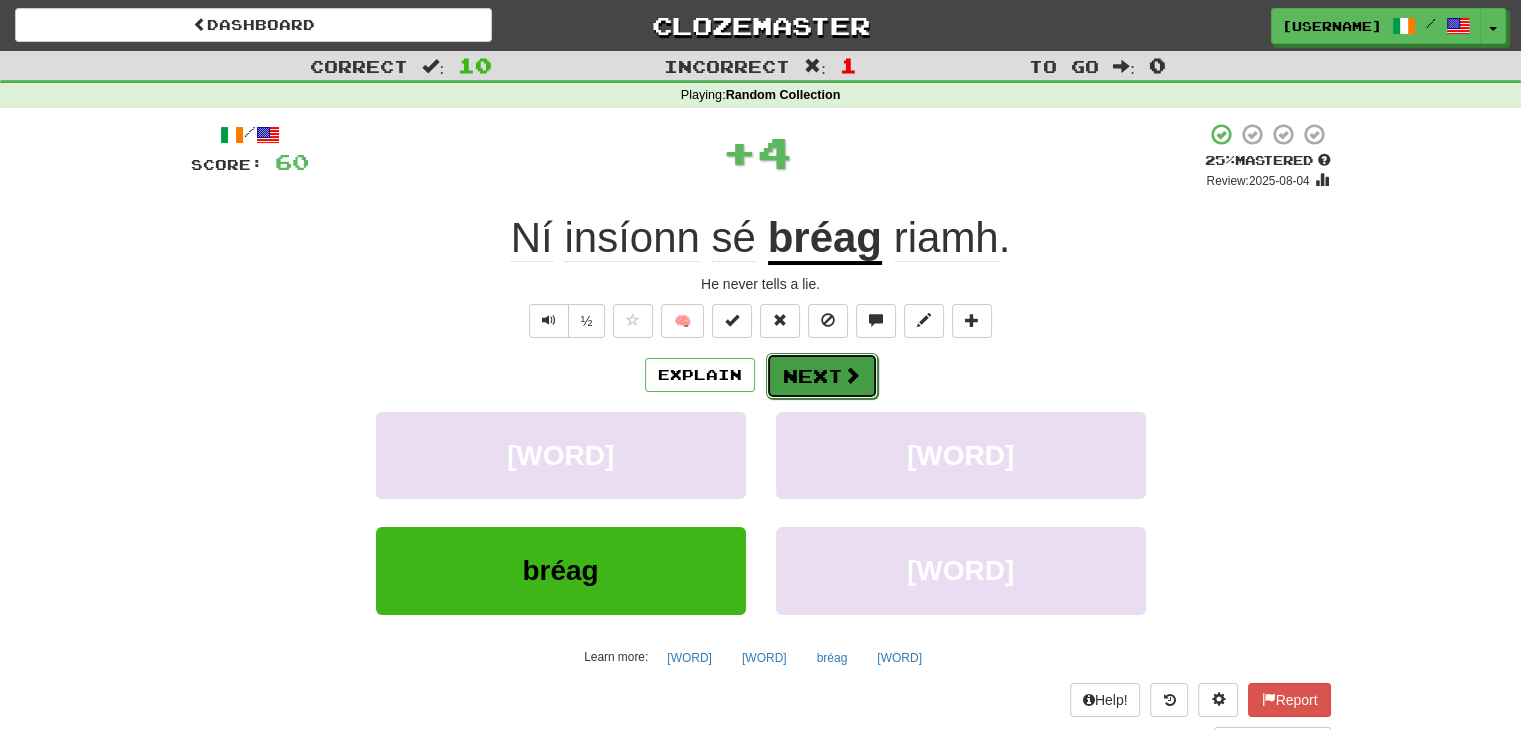 click on "Next" at bounding box center (822, 376) 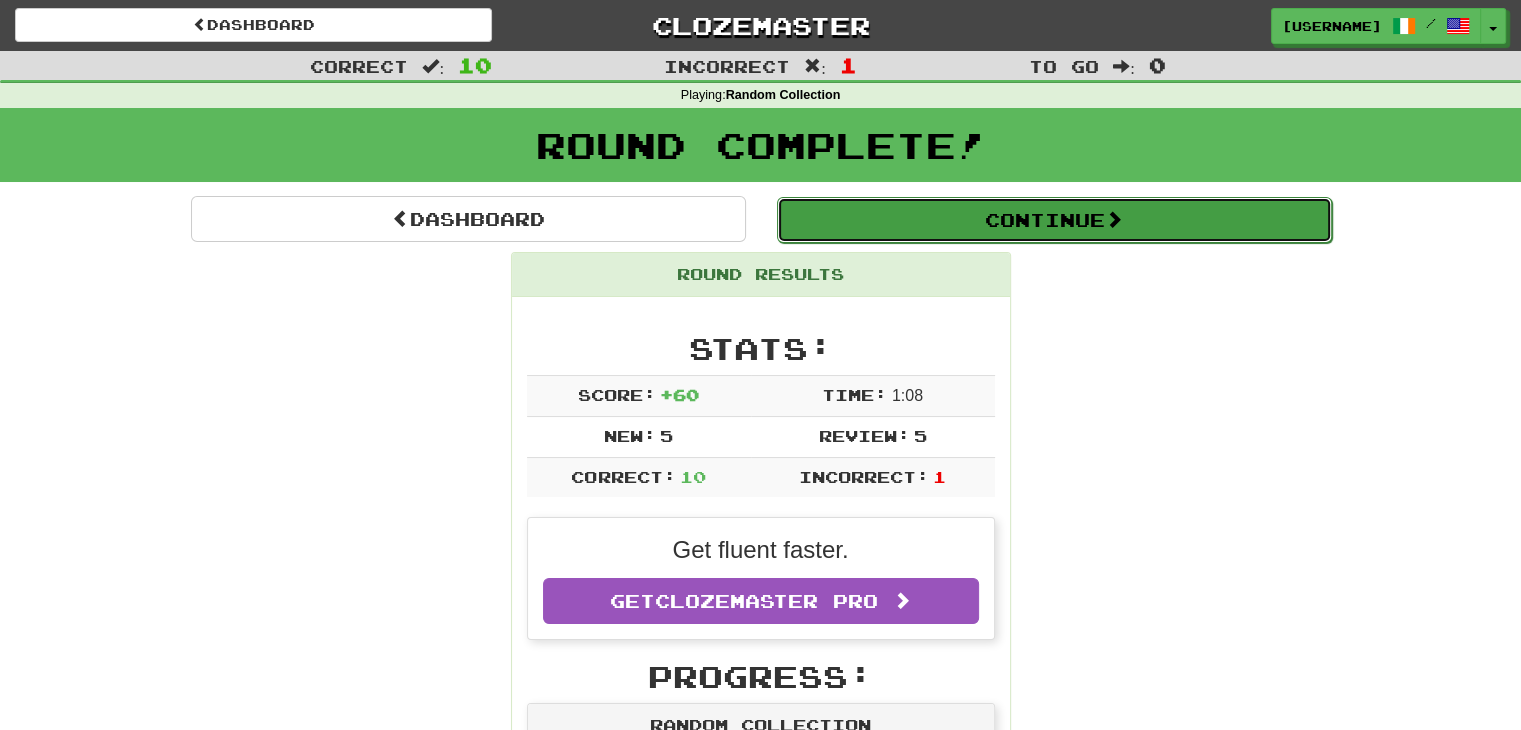 click on "Continue" at bounding box center (1054, 220) 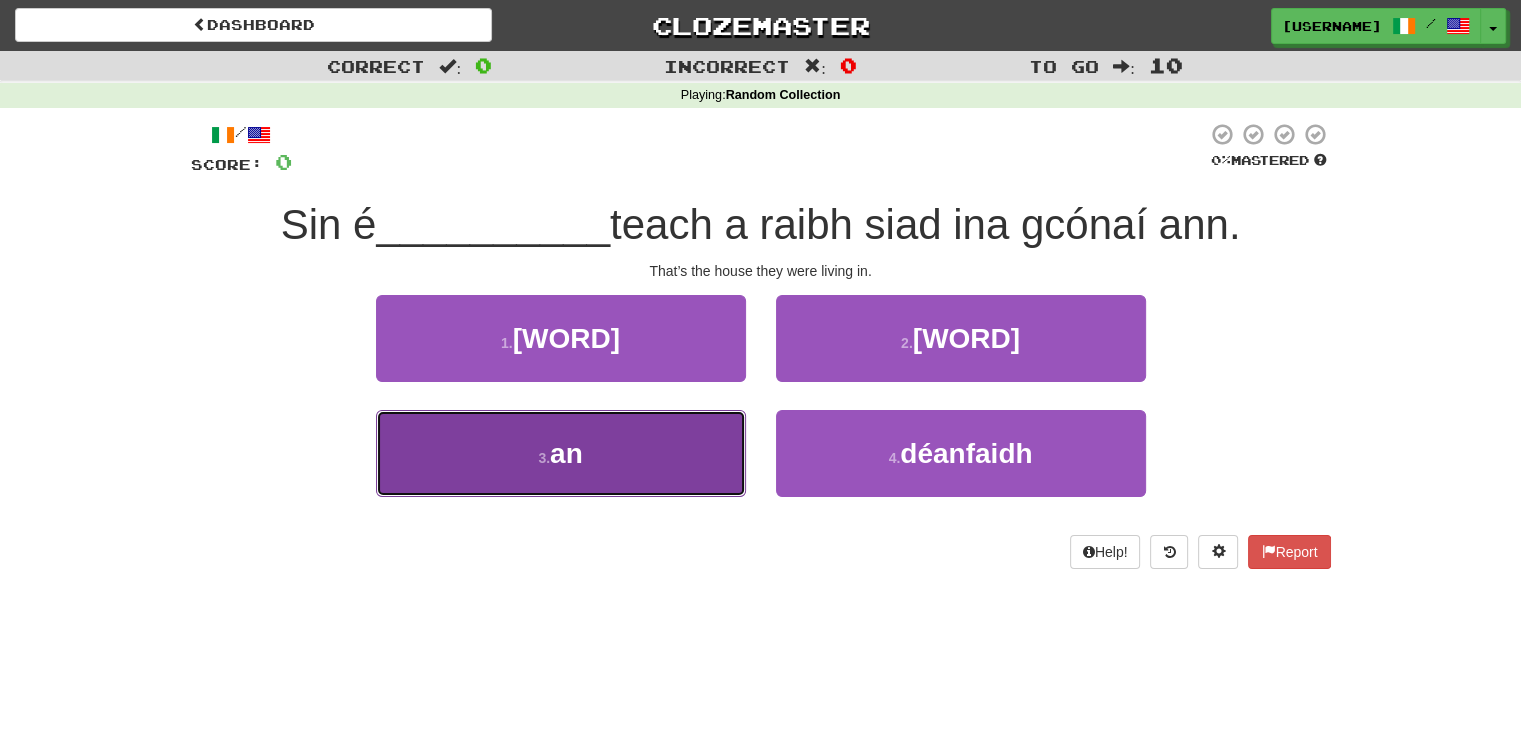 click on "3 .  an" at bounding box center [561, 453] 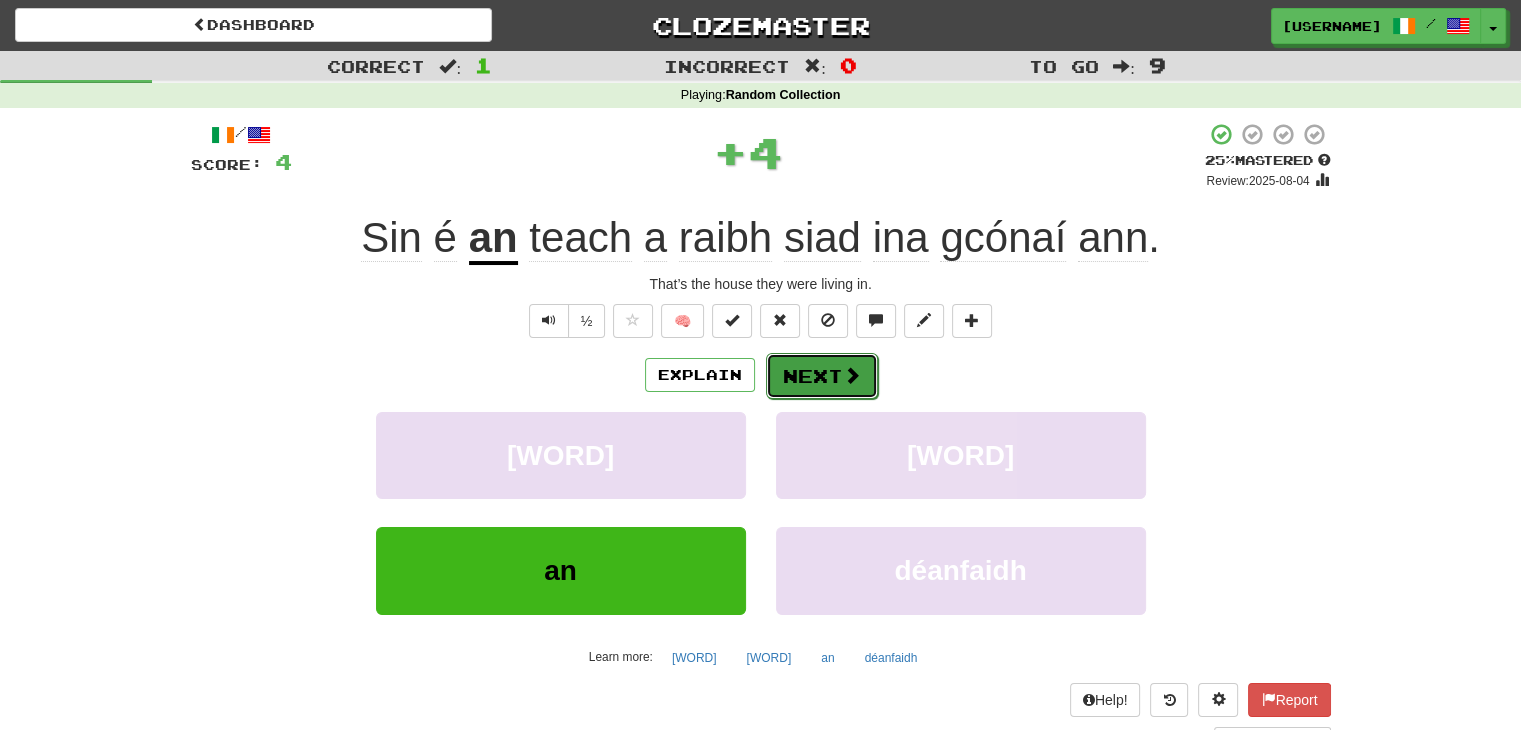 click on "Next" at bounding box center (822, 376) 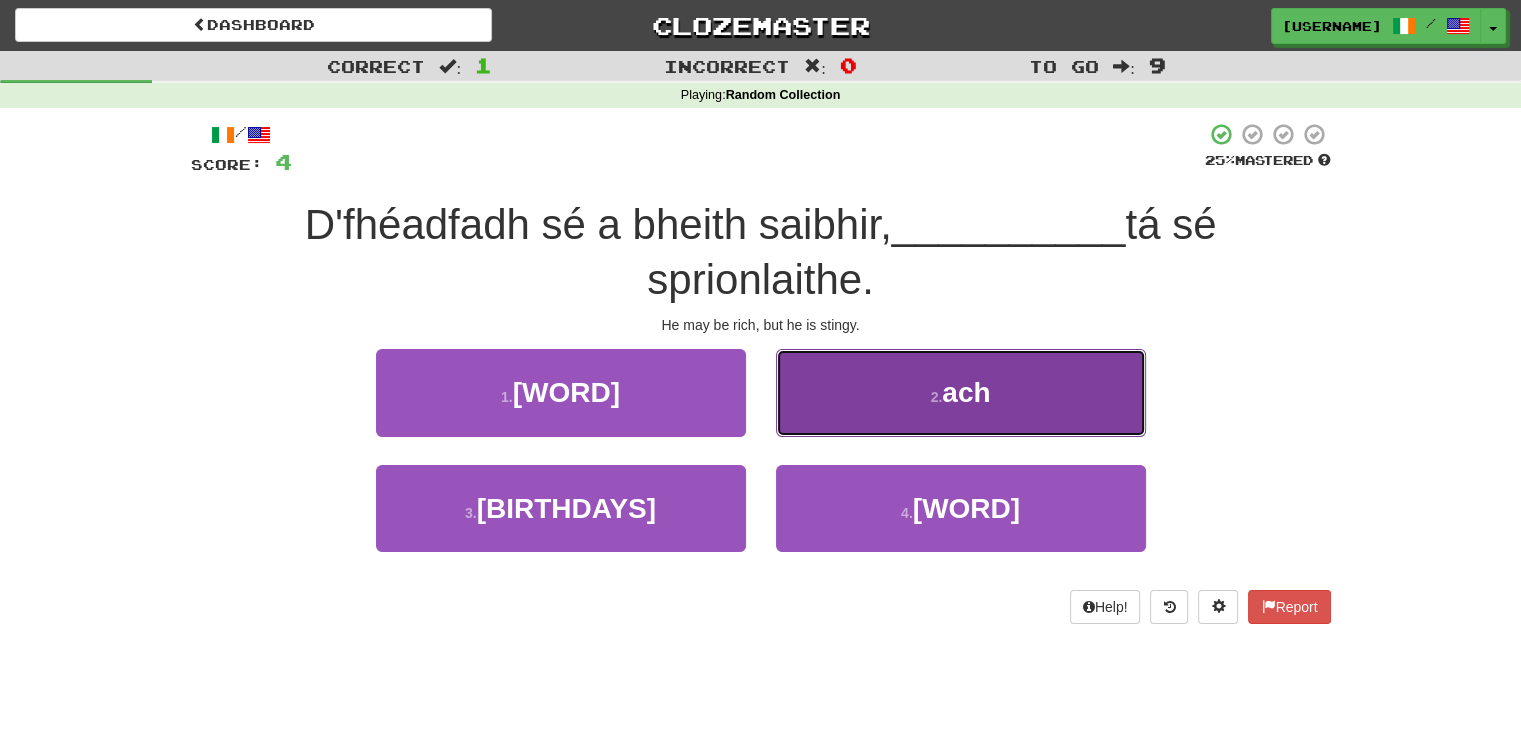 click on "2 .  ach" at bounding box center (961, 392) 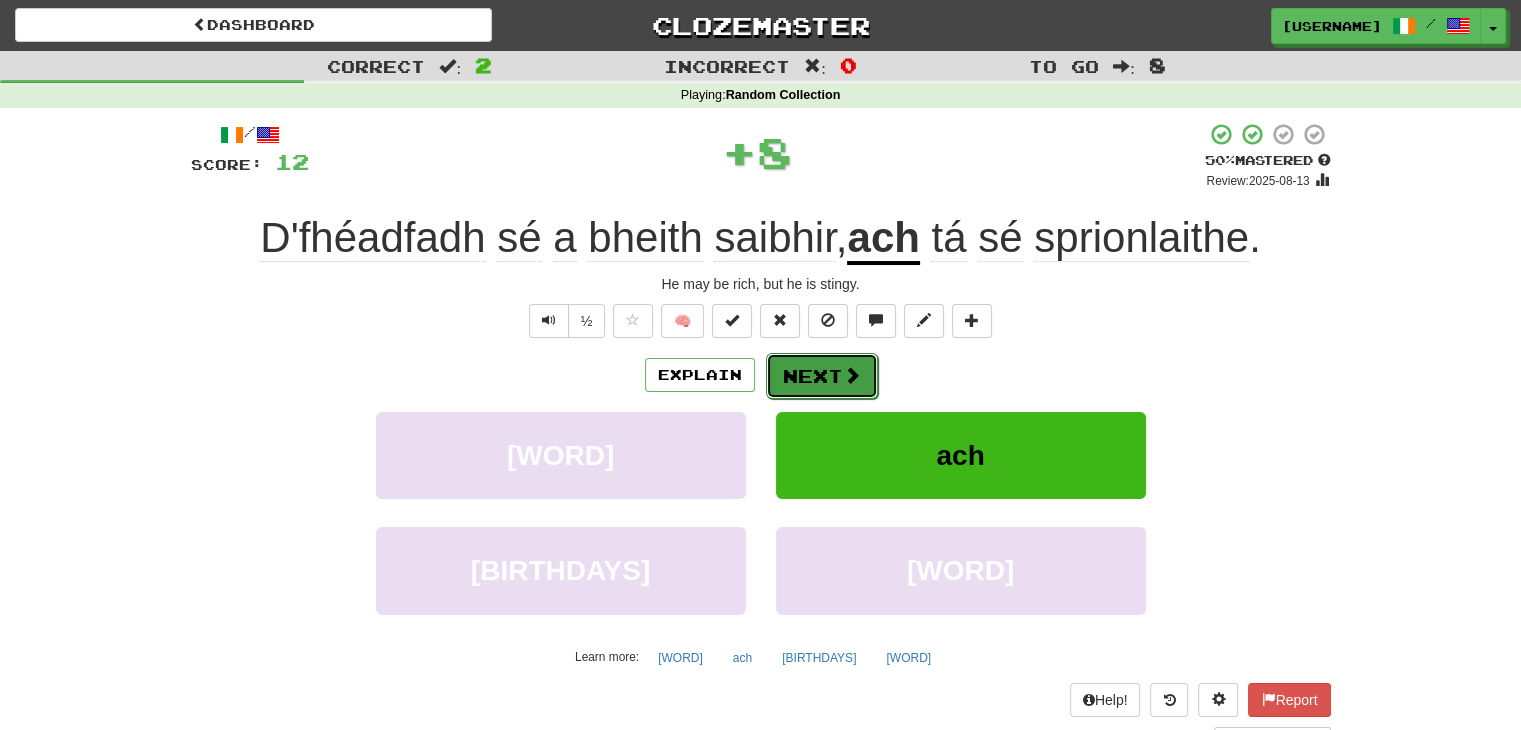 click on "Next" at bounding box center [822, 376] 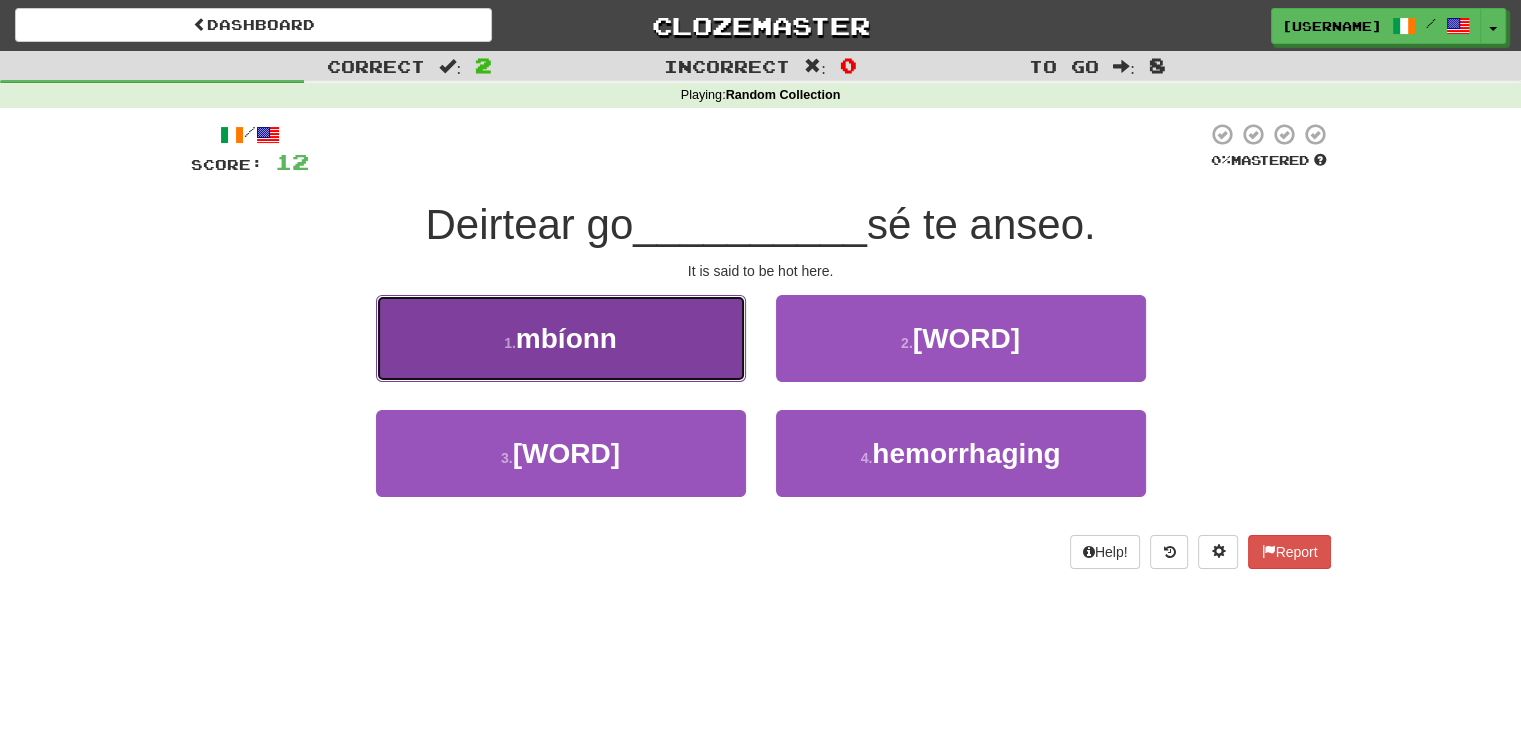 click on "1 .  mbíonn" at bounding box center [561, 338] 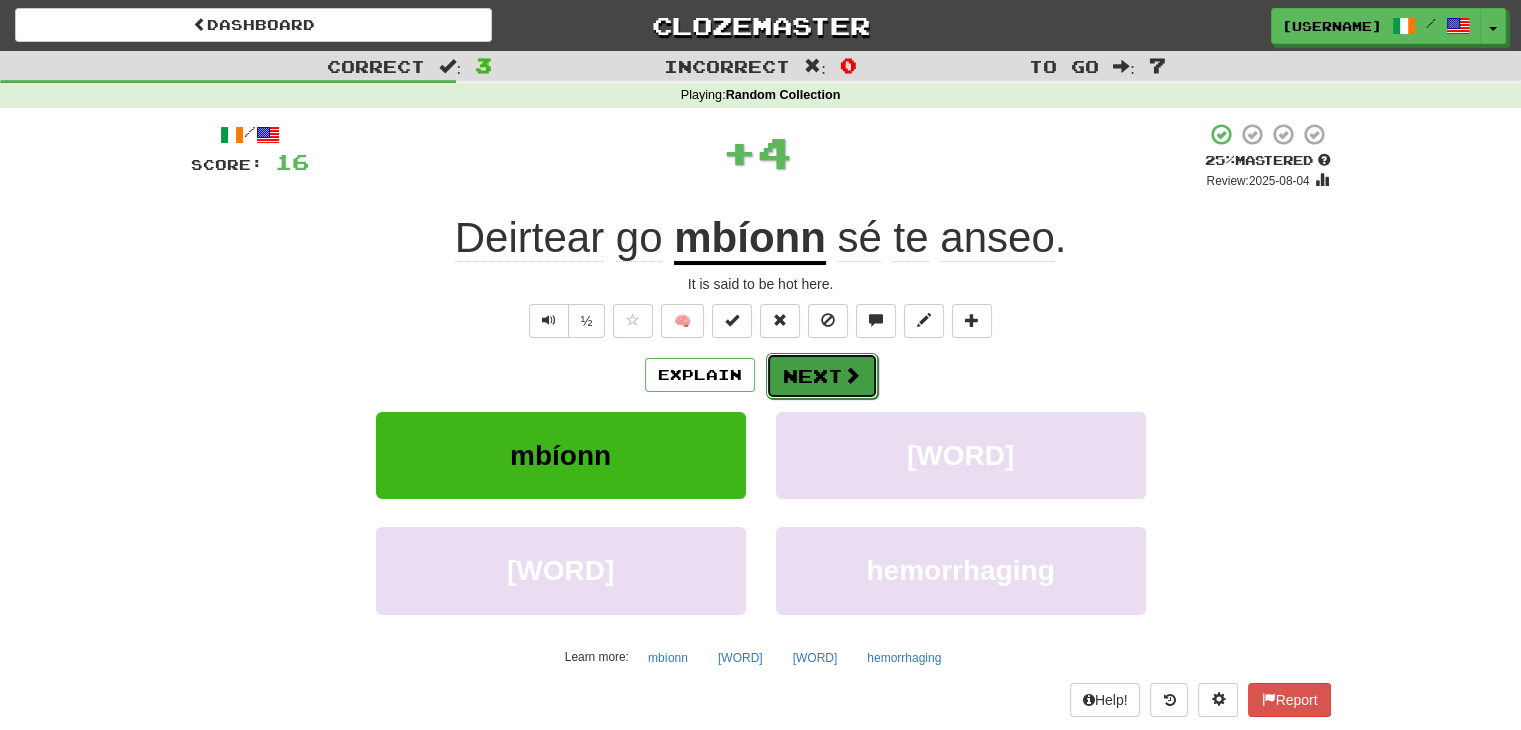 click on "Next" at bounding box center (822, 376) 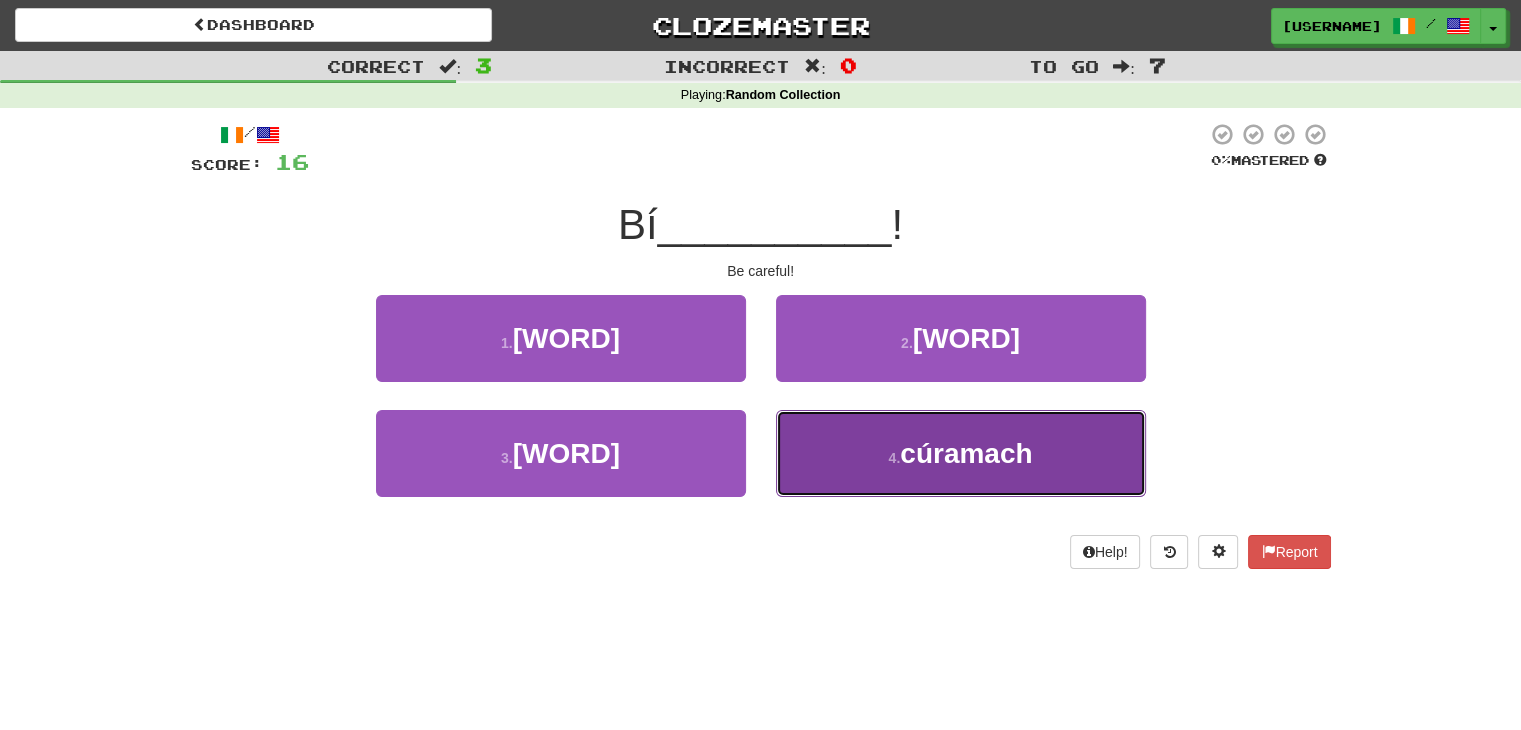 click on "4 .  cúramach" at bounding box center [961, 453] 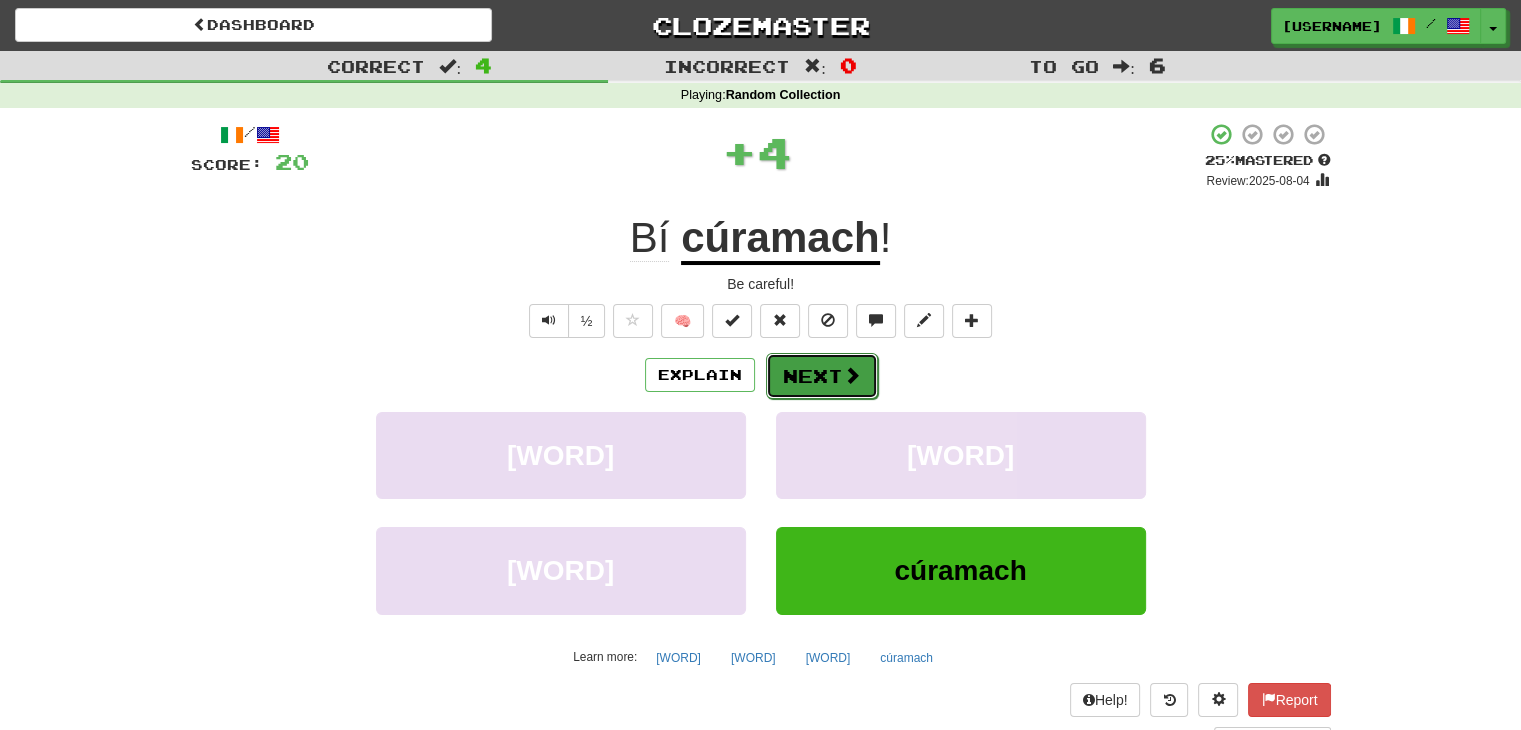 click on "Next" at bounding box center (822, 376) 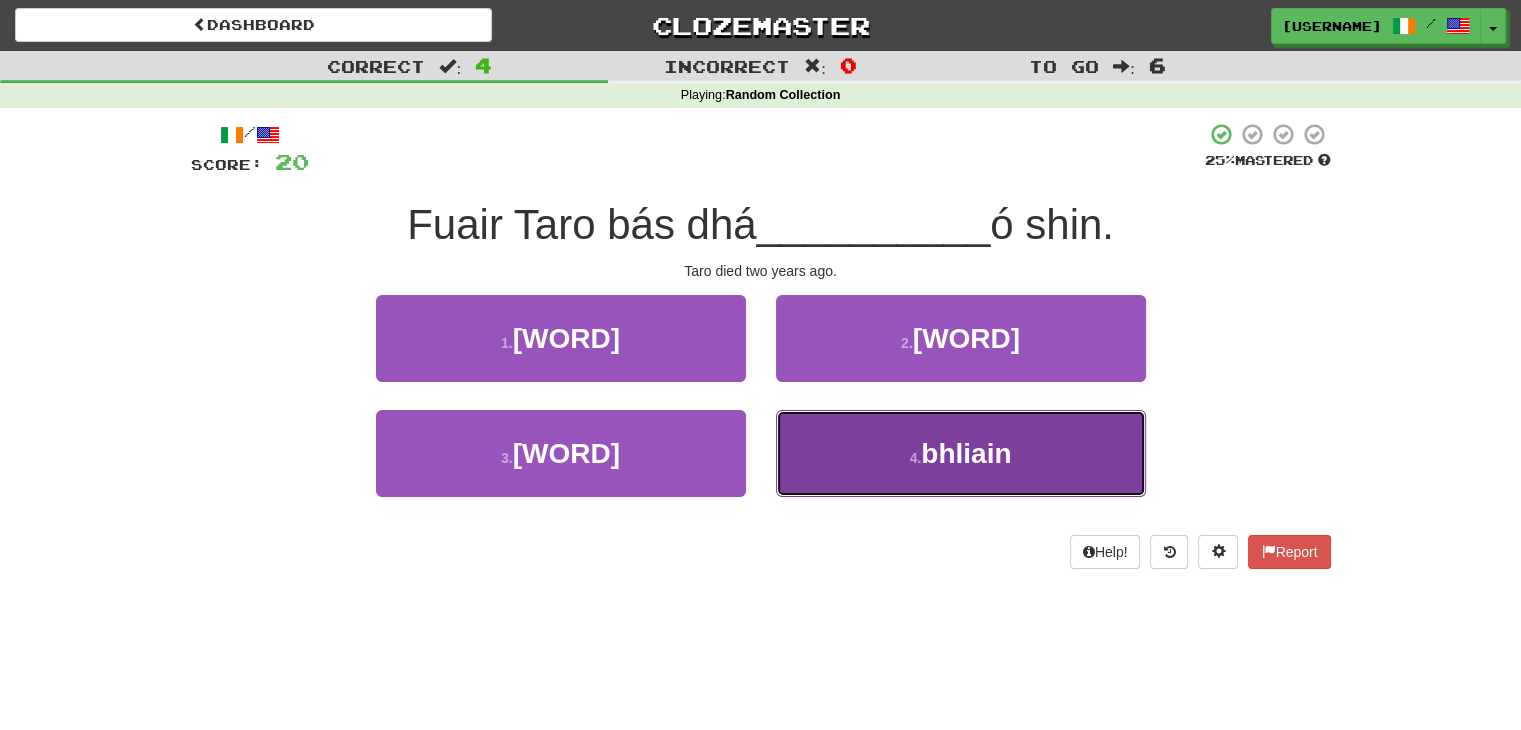 click on "4 .  bhliain" at bounding box center (961, 453) 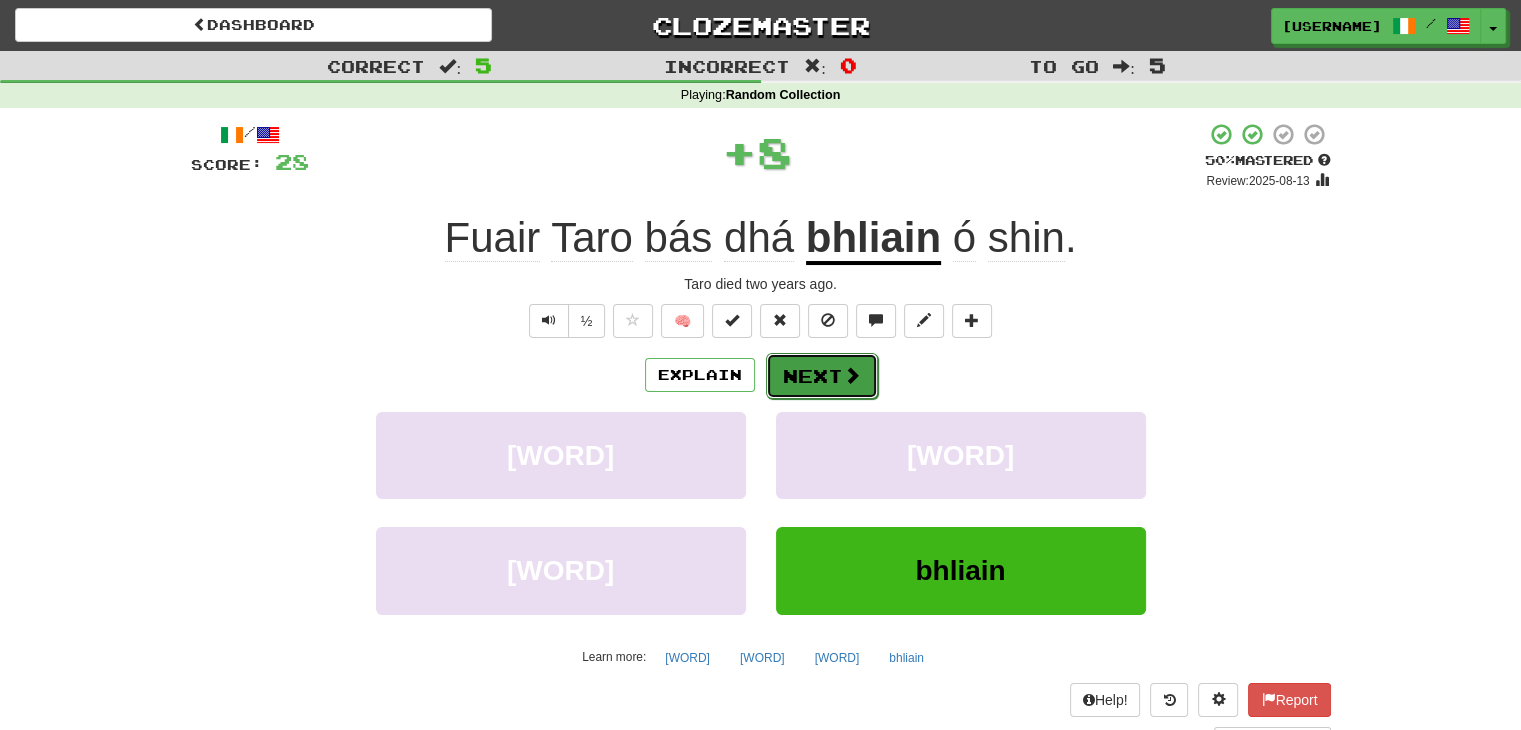 click on "Next" at bounding box center [822, 376] 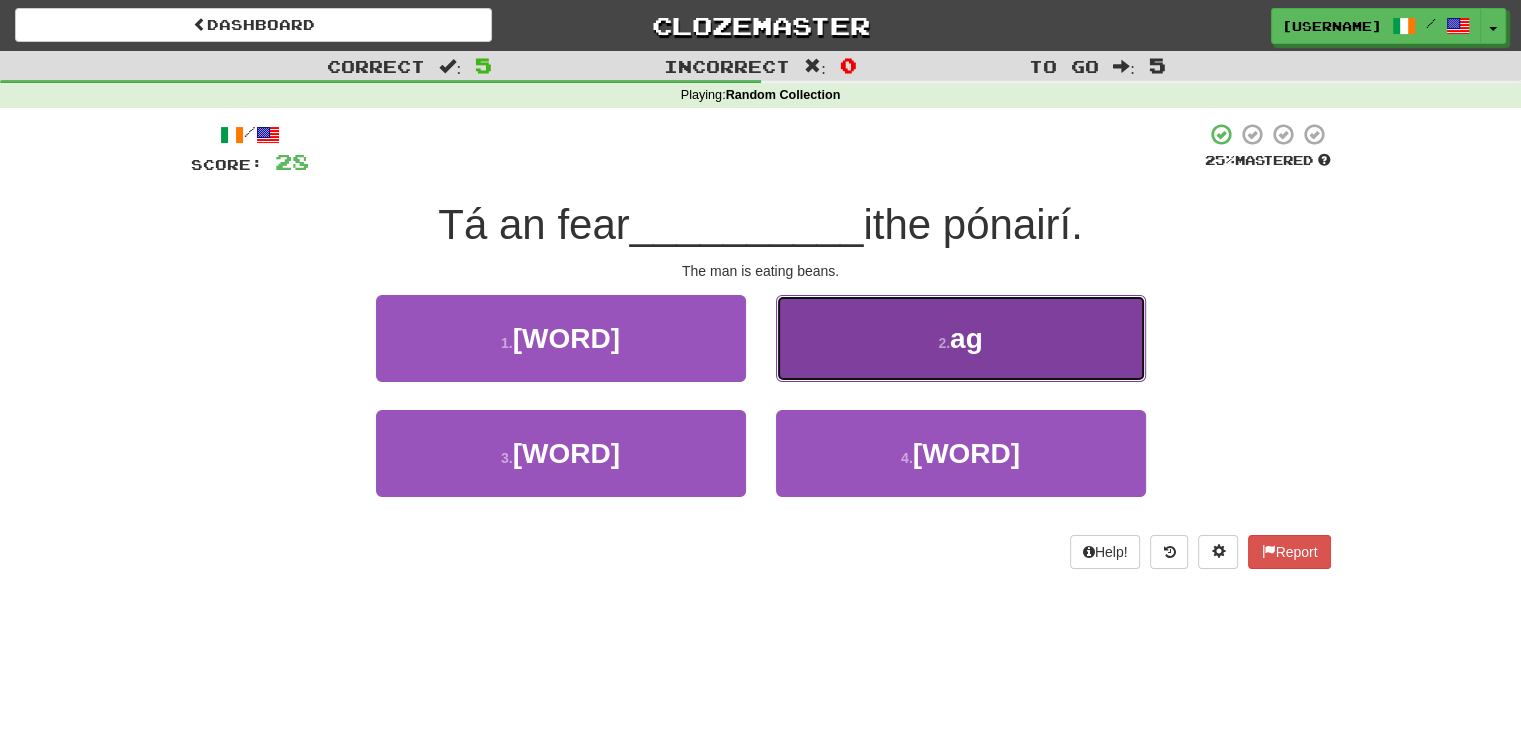 click on "2 .  ag" at bounding box center [961, 338] 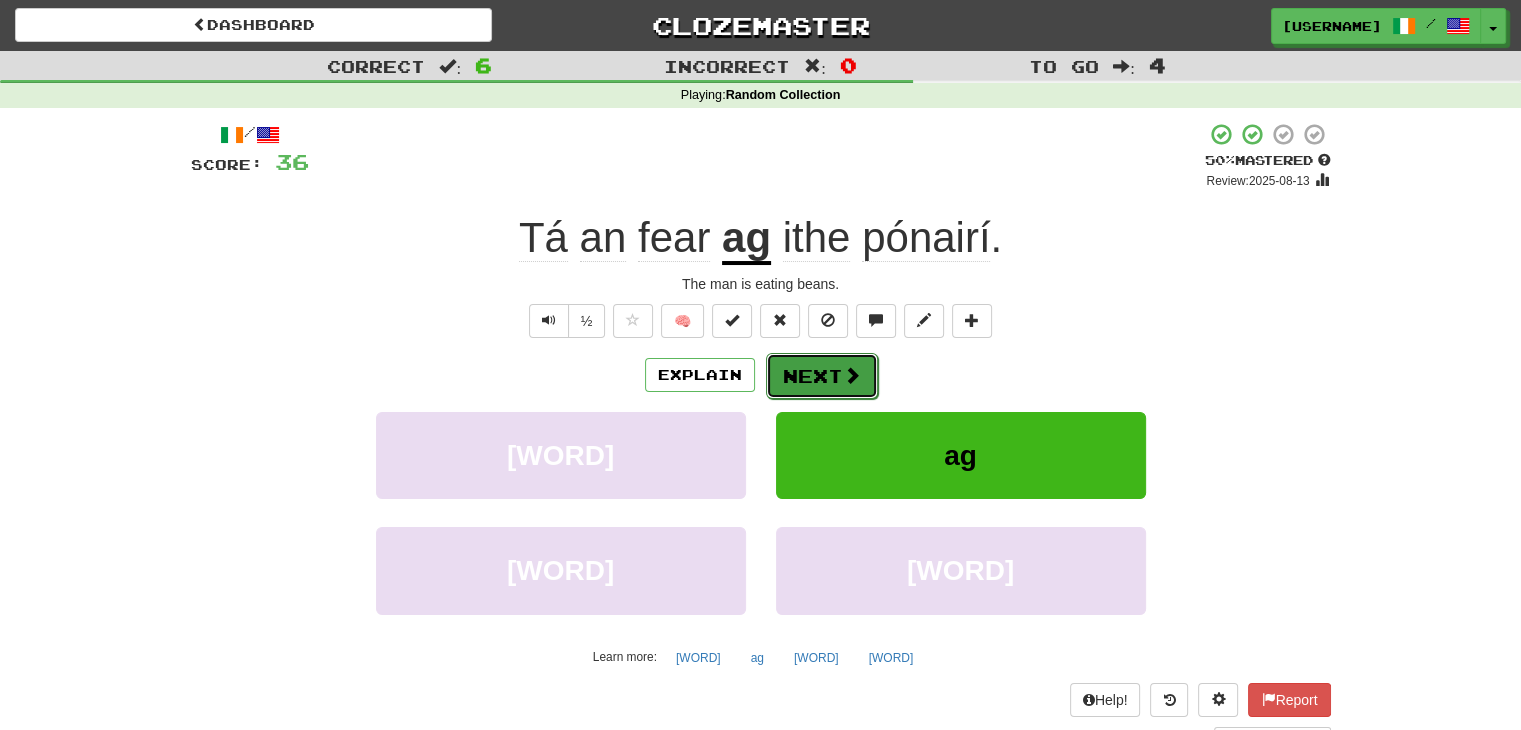 click on "Next" at bounding box center [822, 376] 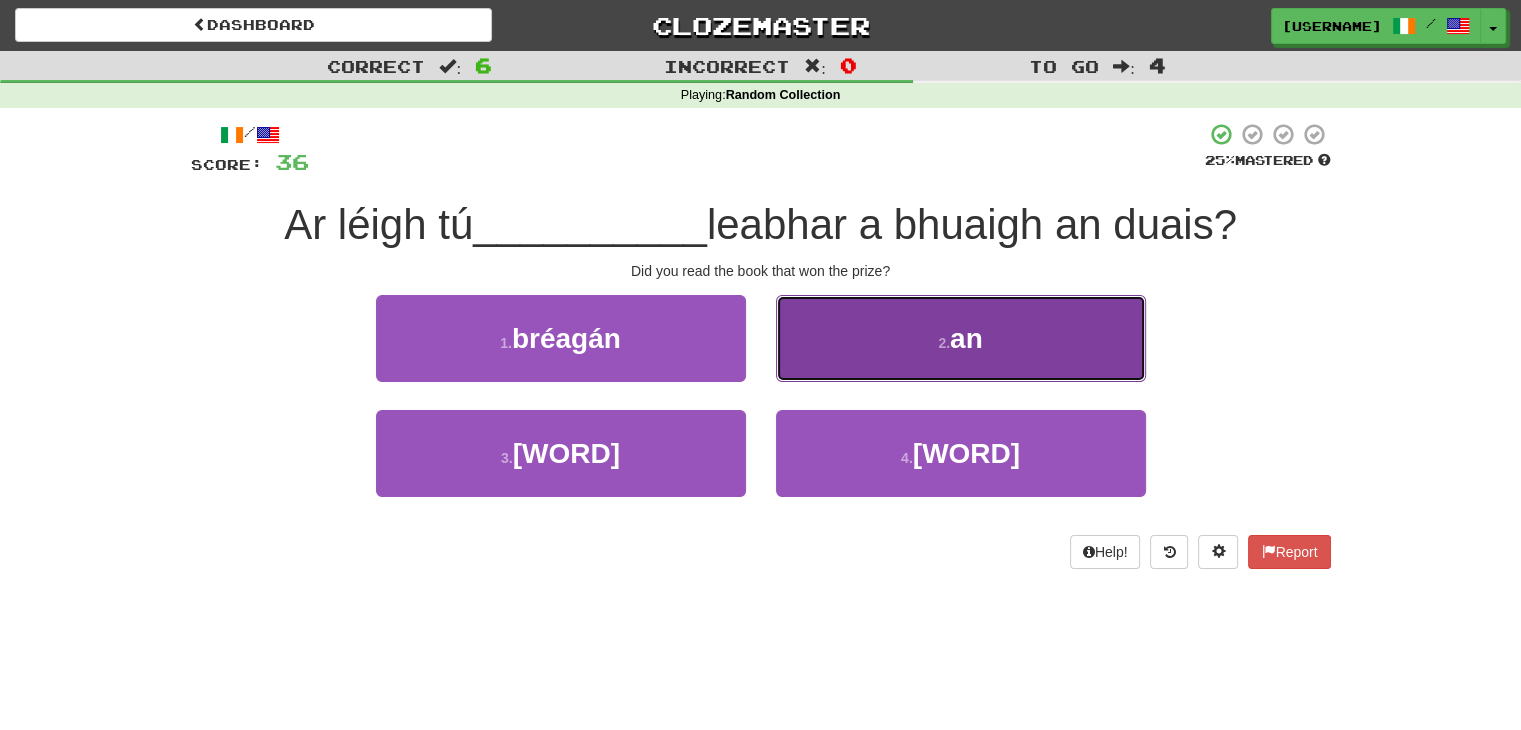 click on "2 .  an" at bounding box center [961, 338] 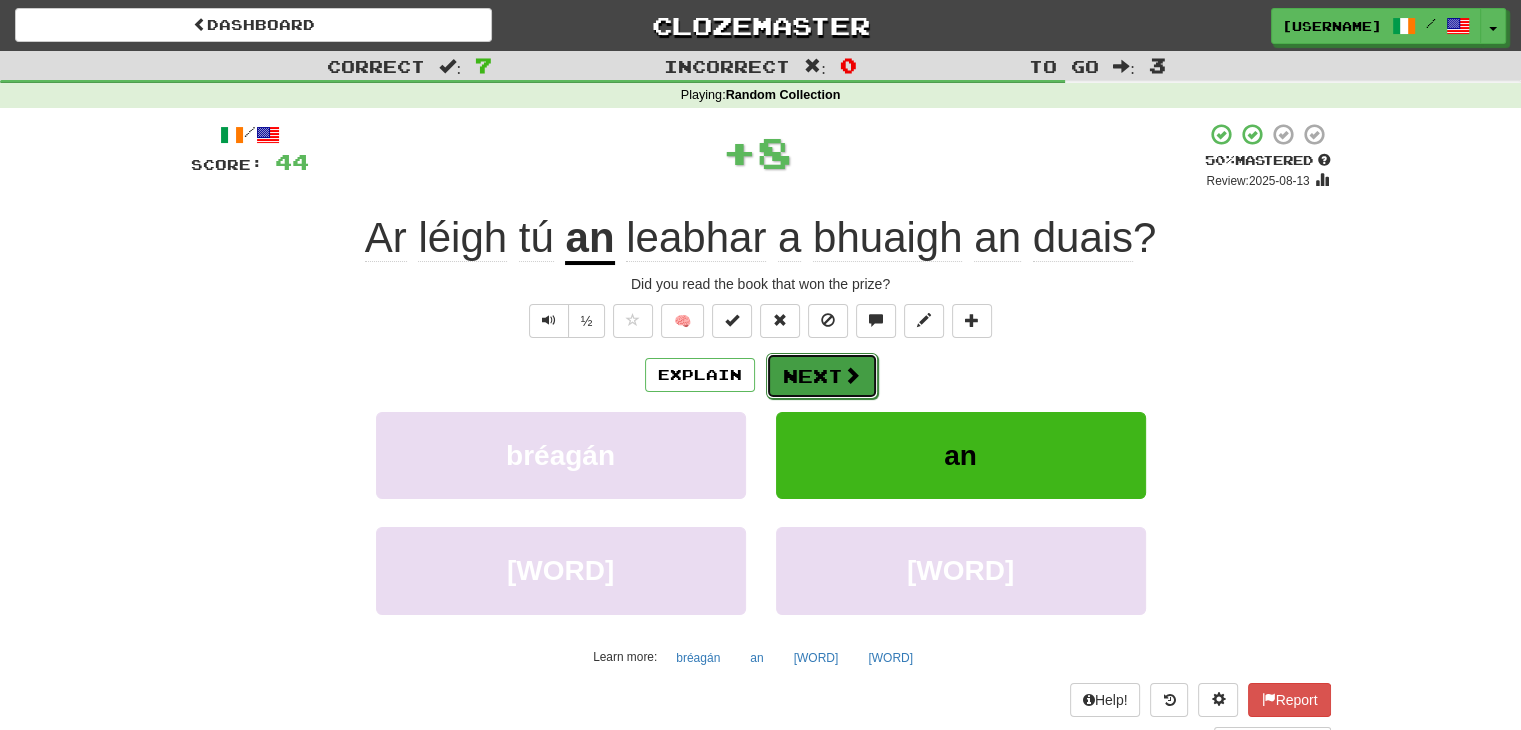 click at bounding box center (852, 375) 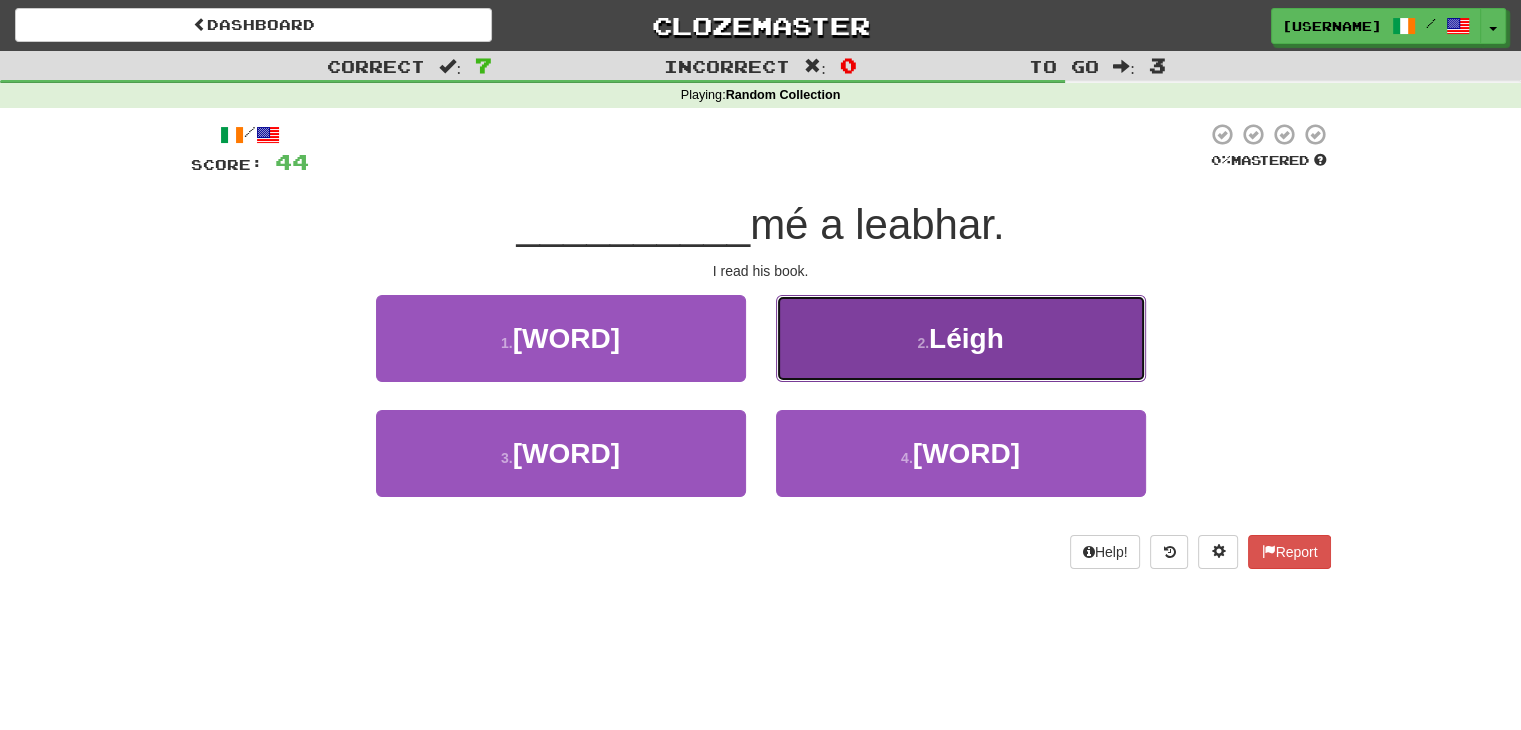 click on "2 .  Léigh" at bounding box center (961, 338) 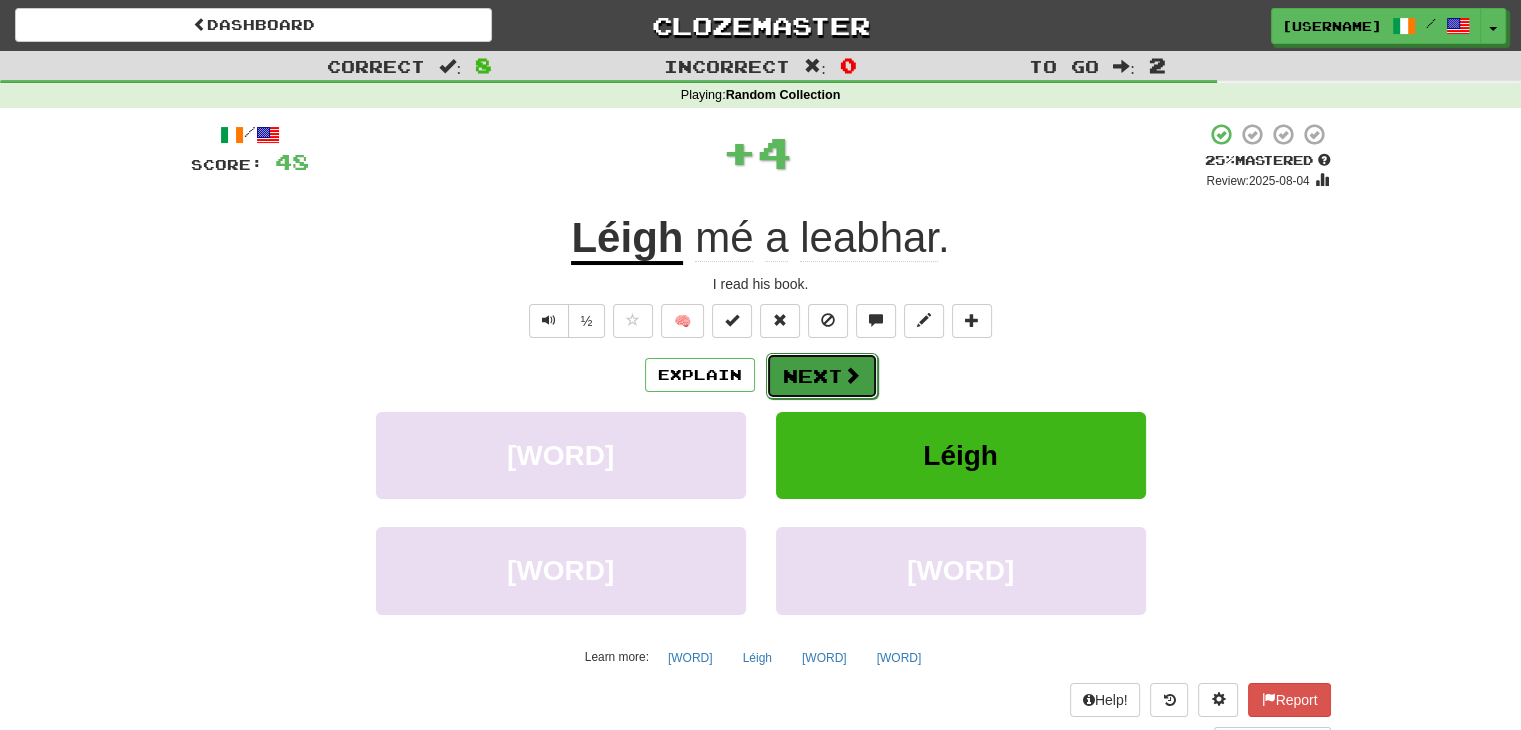 click on "Next" at bounding box center [822, 376] 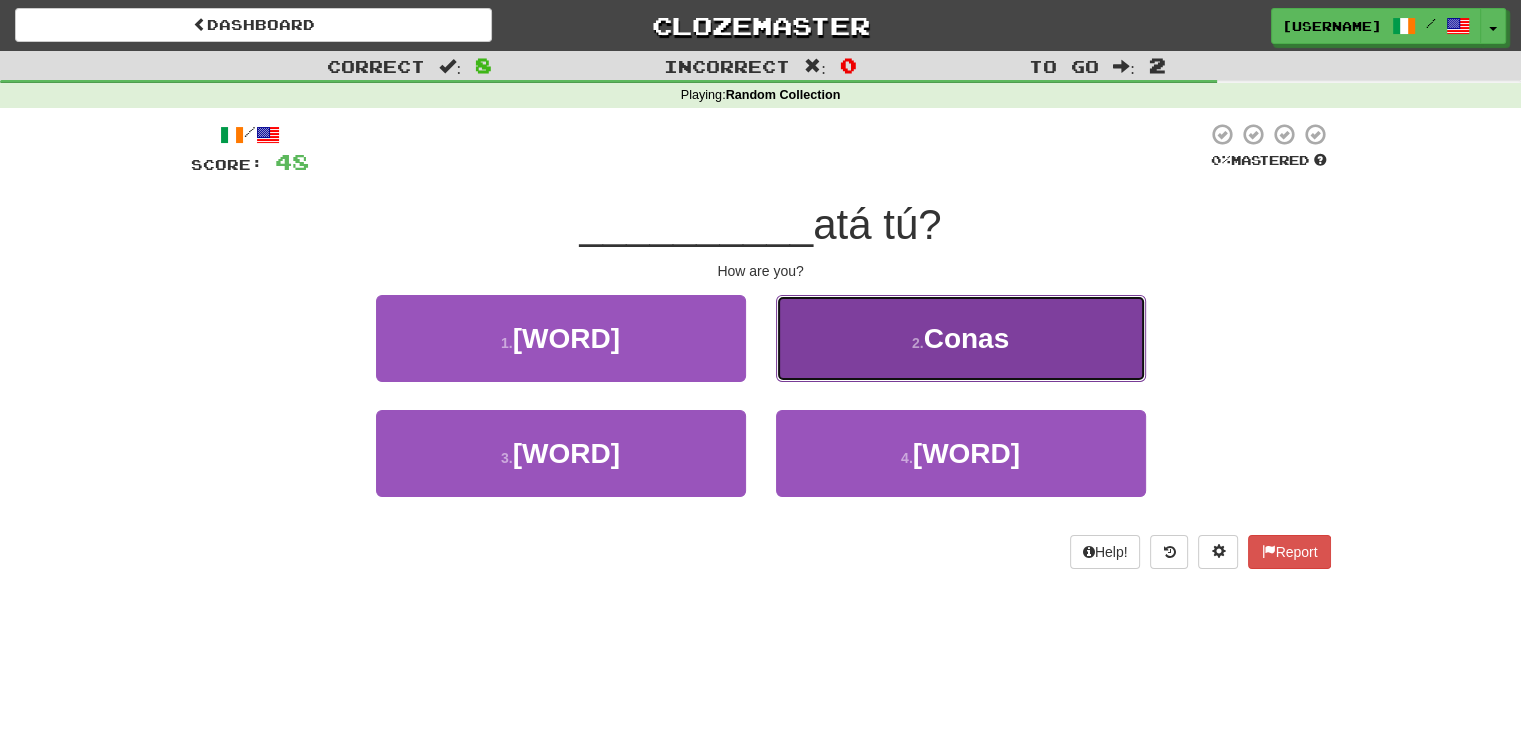 click on "2 .  Conas" at bounding box center (961, 338) 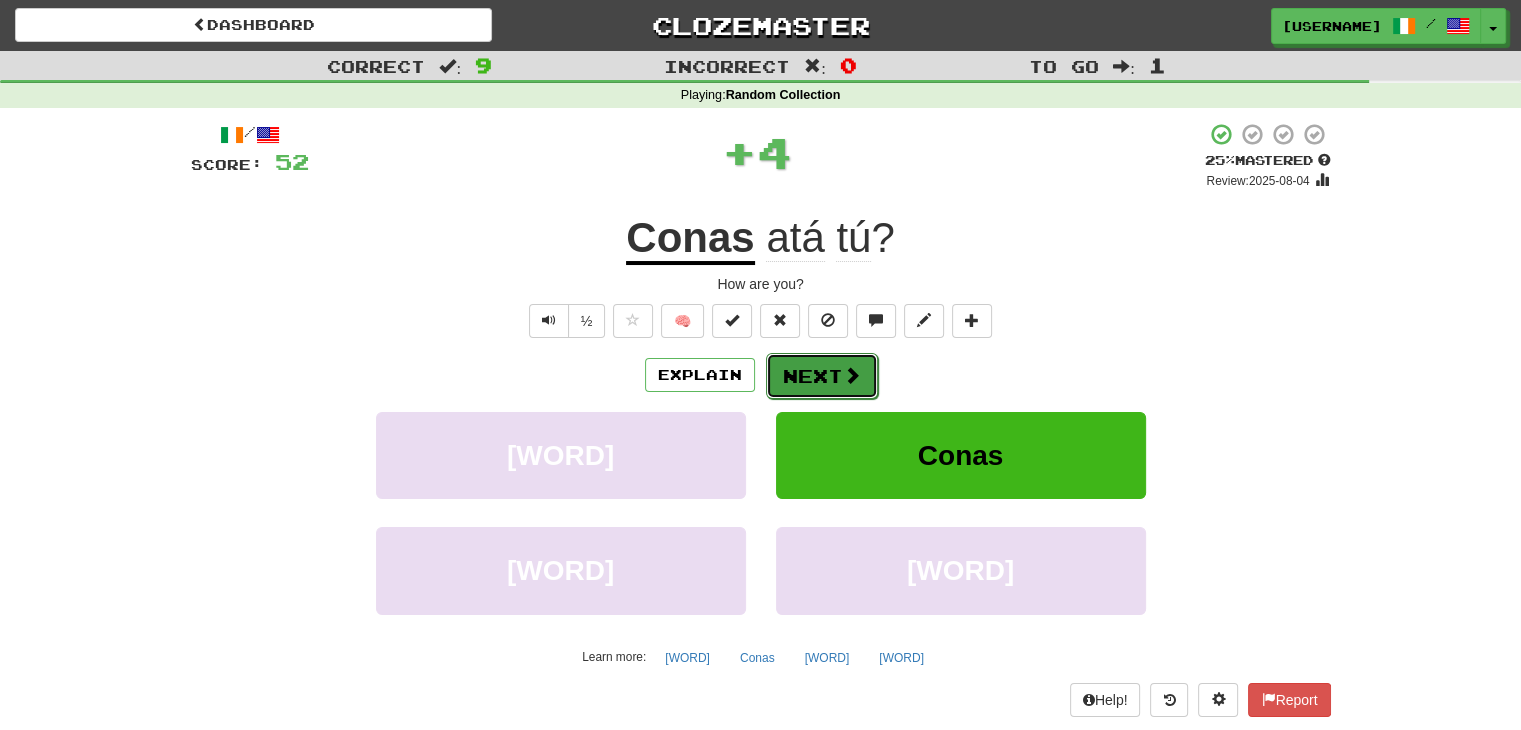 click on "Next" at bounding box center [822, 376] 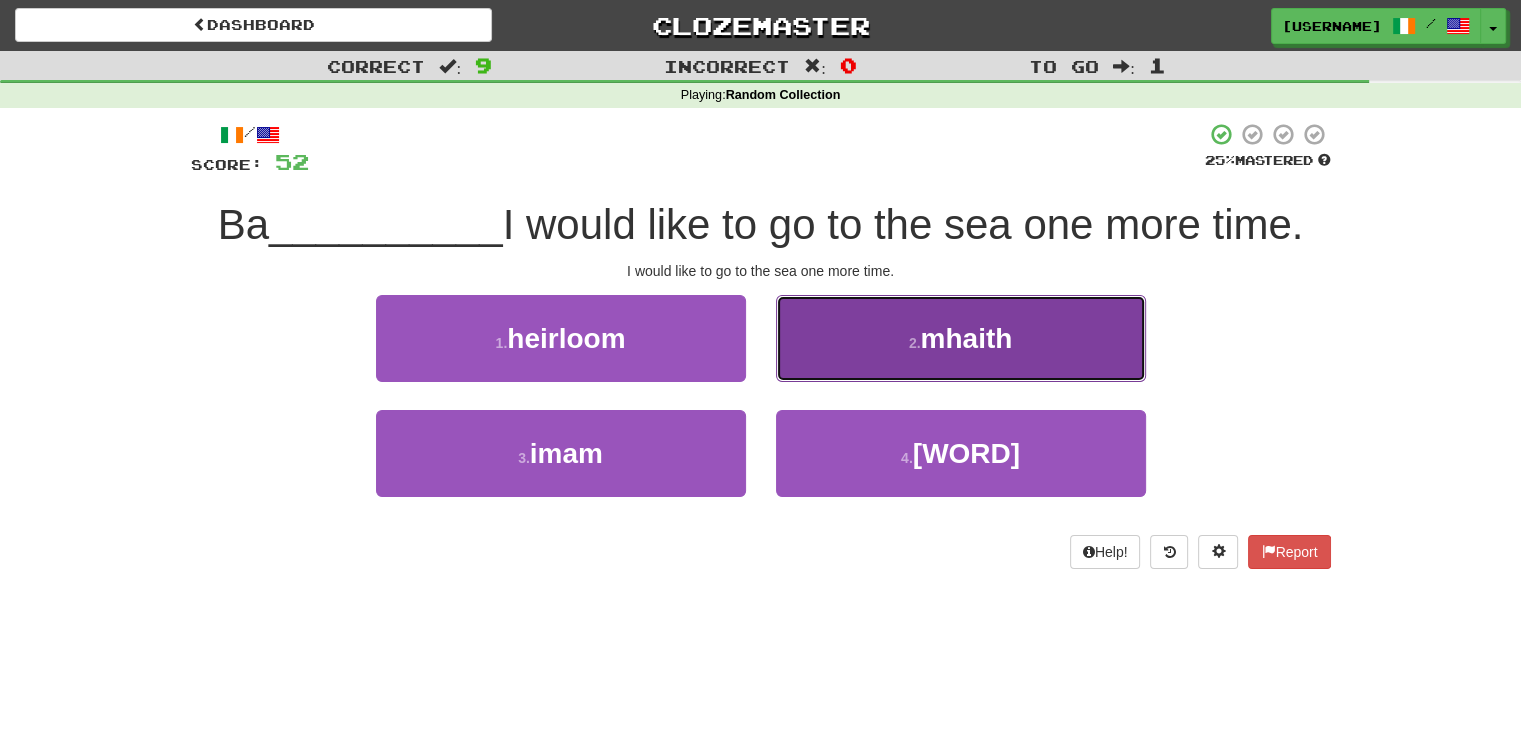 click on "2 .  mhaith" at bounding box center [961, 338] 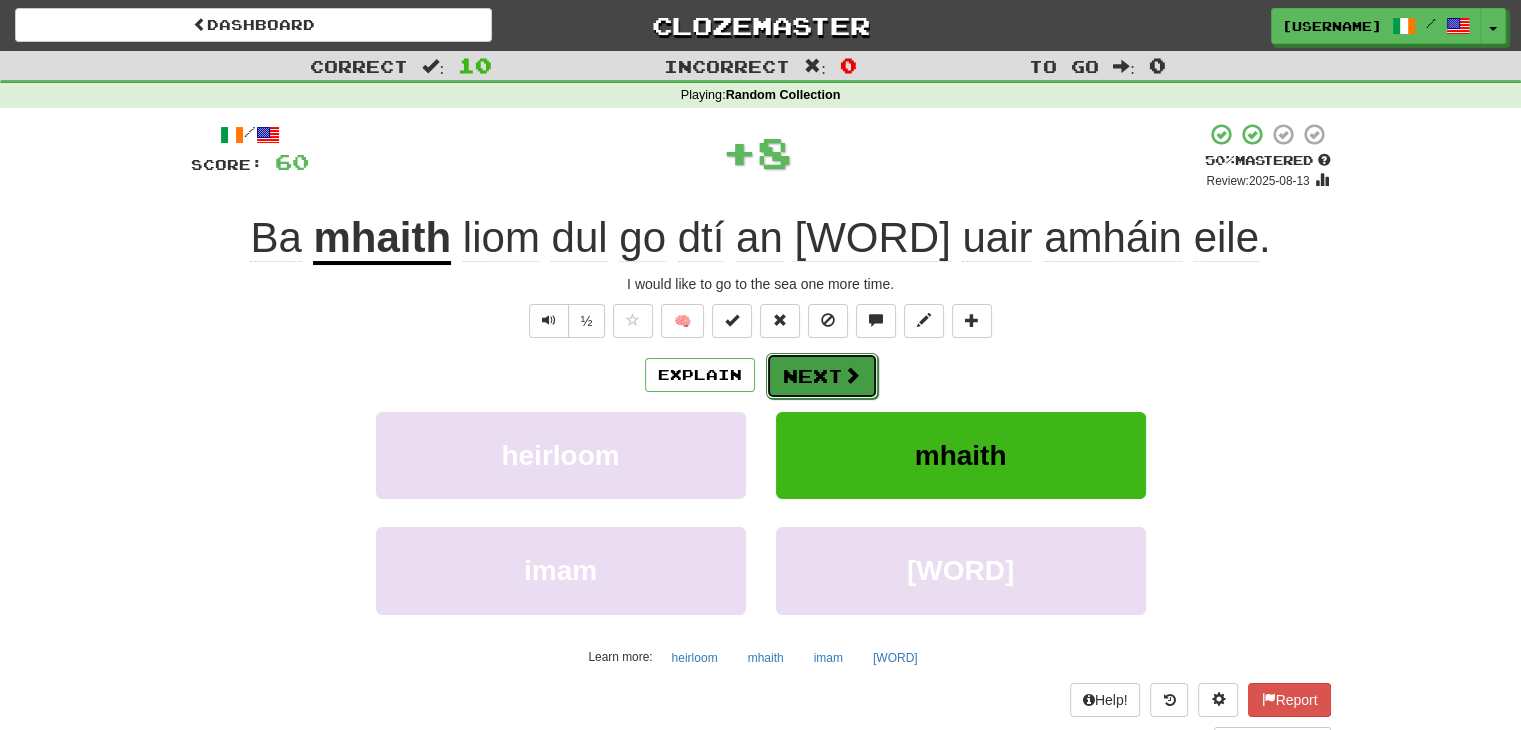 click on "Next" at bounding box center (822, 376) 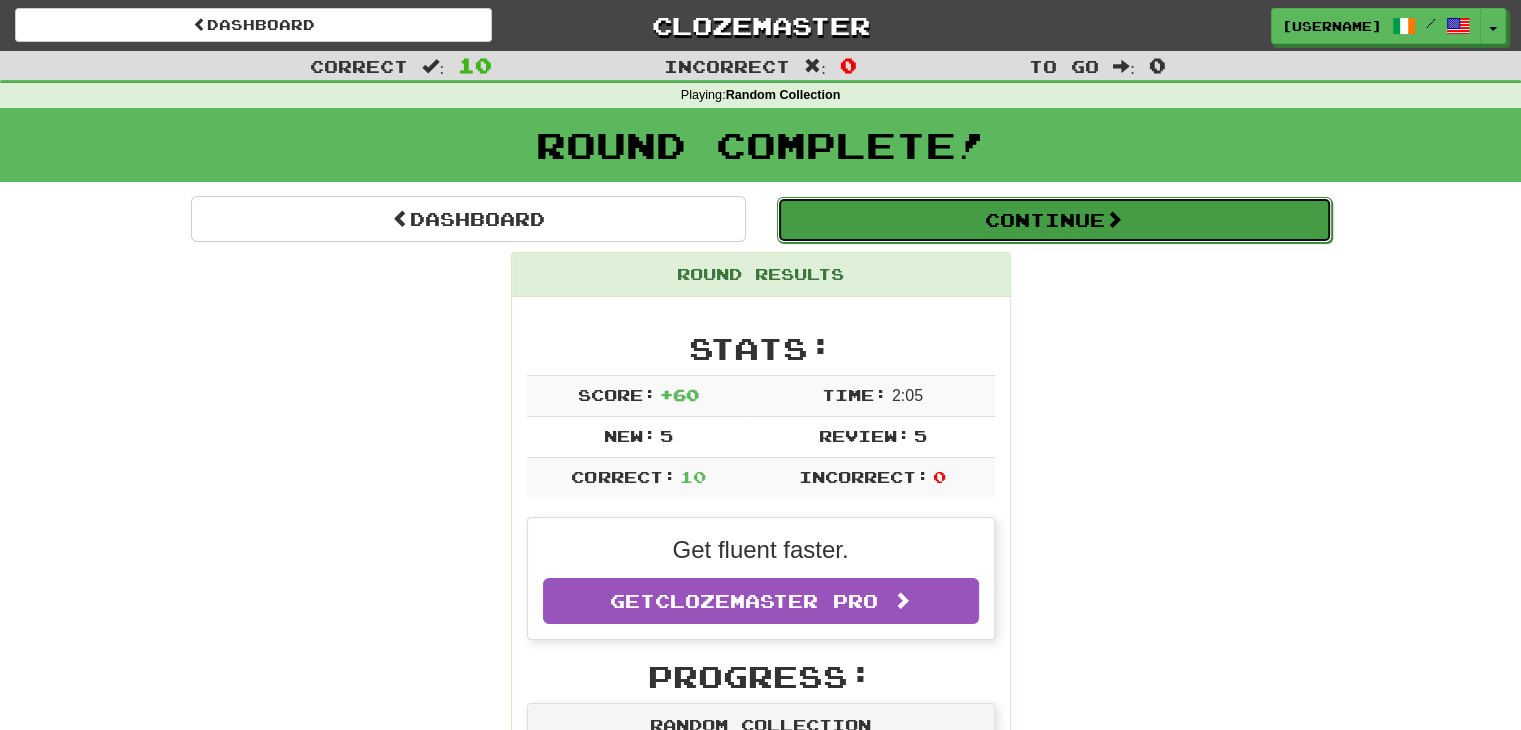 click on "Continue" at bounding box center (1054, 220) 